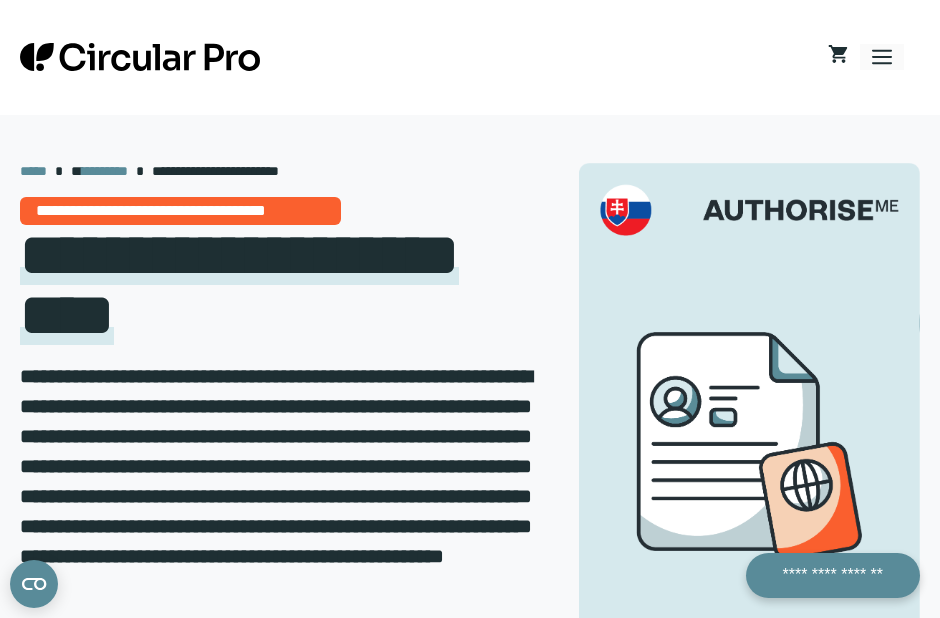 scroll, scrollTop: 0, scrollLeft: 0, axis: both 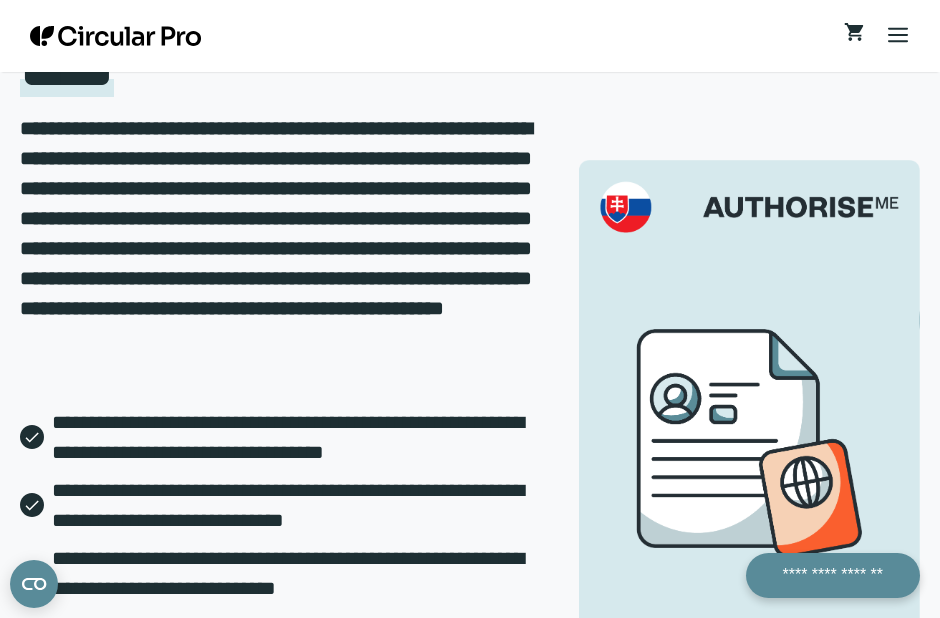 click on "**********" at bounding box center [276, 218] 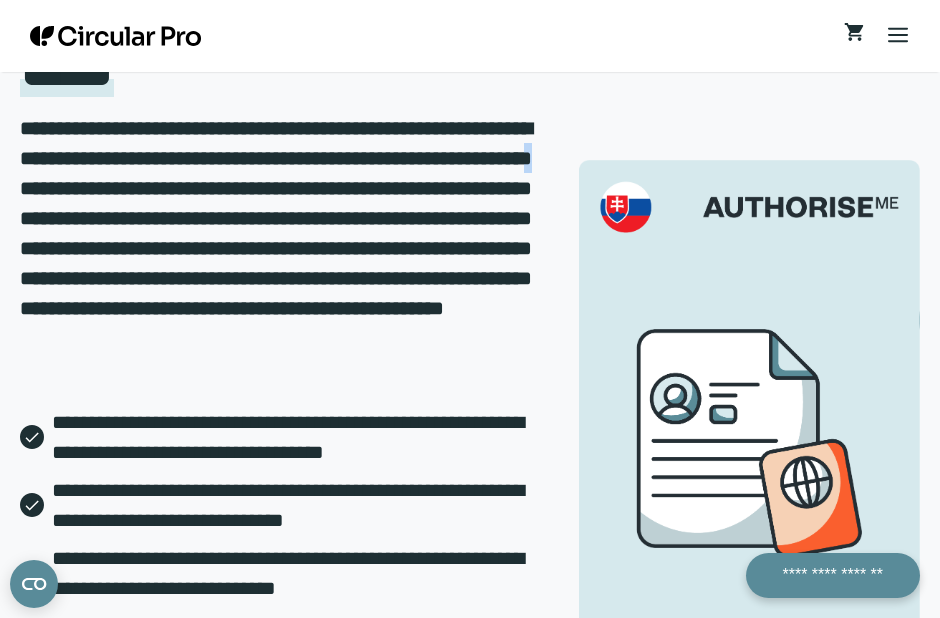 click on "**********" at bounding box center (276, 218) 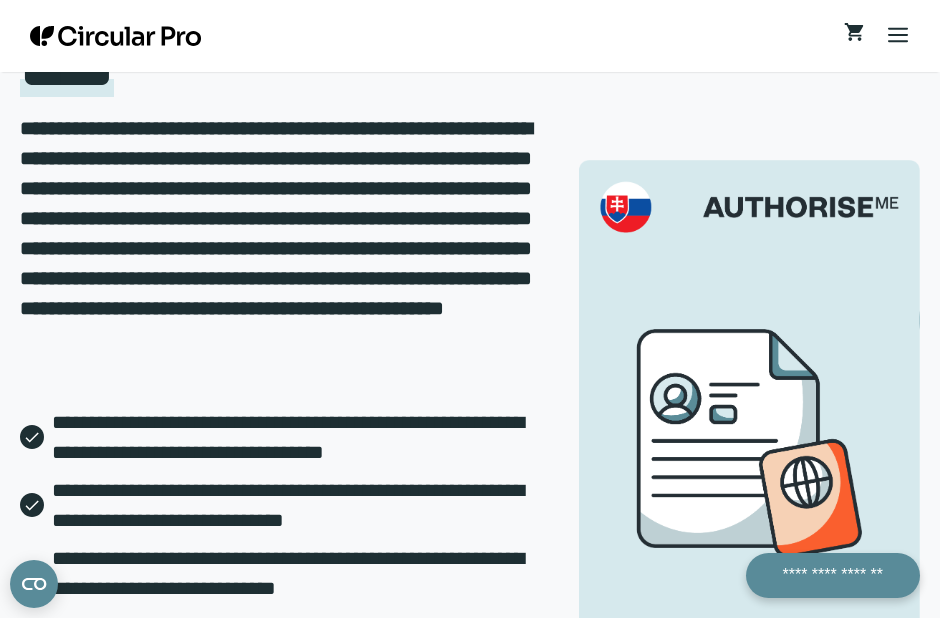click on "**********" at bounding box center (276, 218) 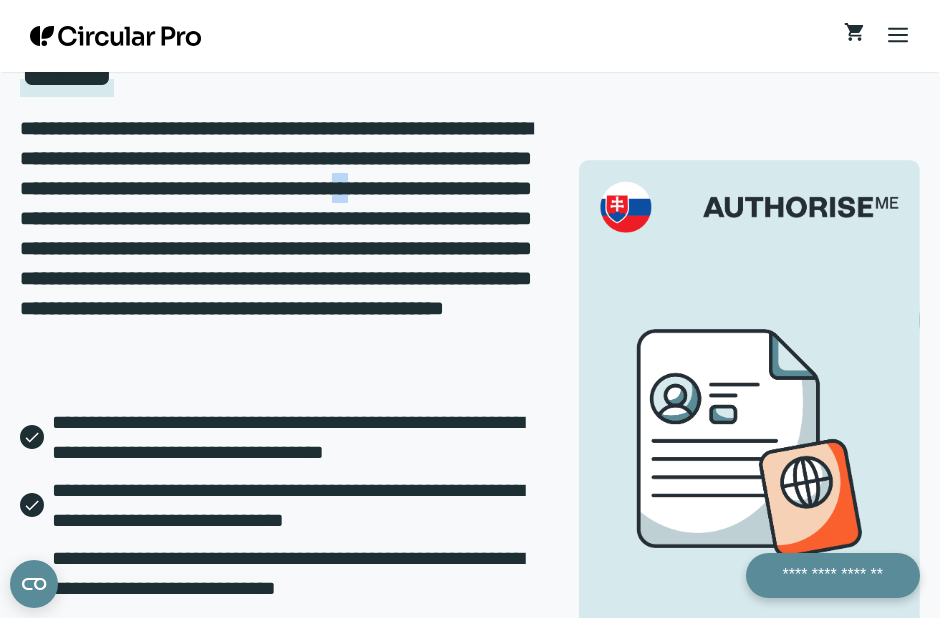 click on "**********" at bounding box center [276, 218] 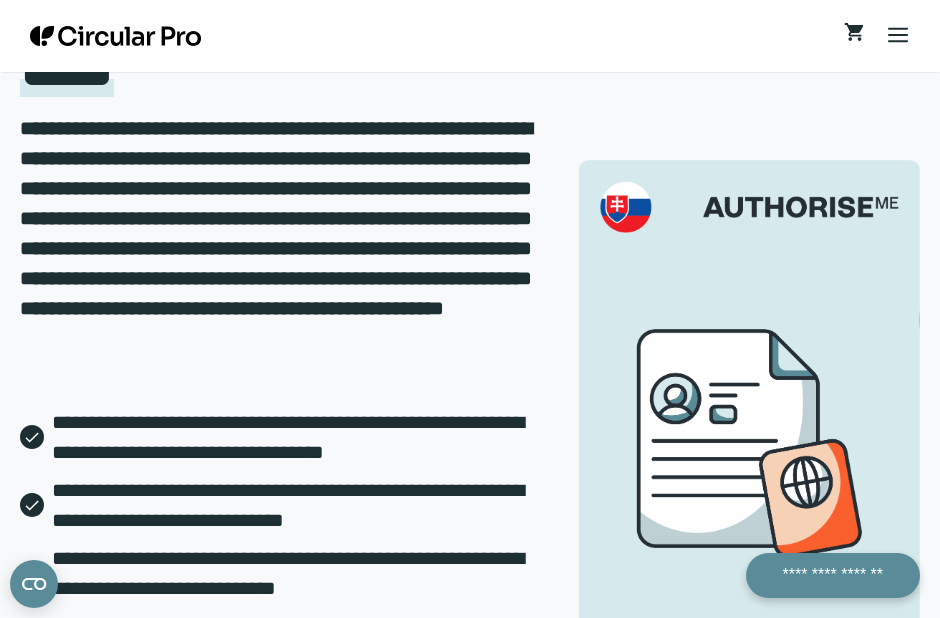 click on "**********" at bounding box center (283, 218) 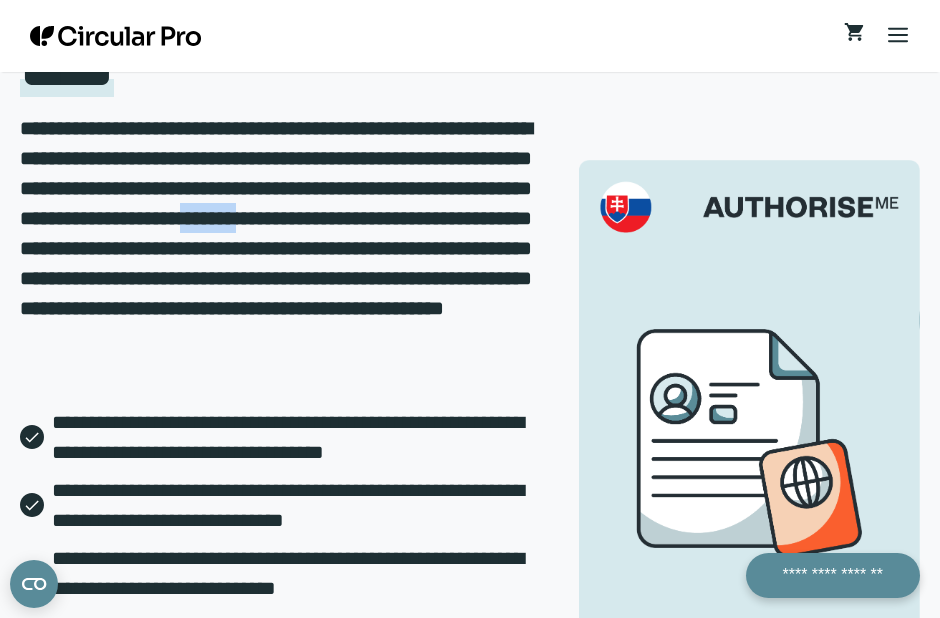 click on "**********" at bounding box center [283, 218] 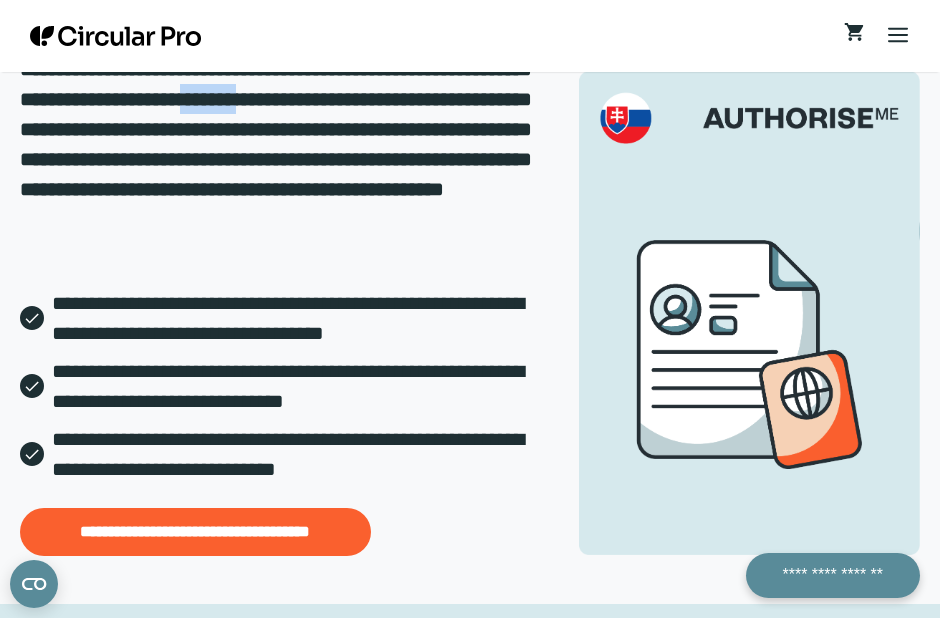 scroll, scrollTop: 372, scrollLeft: 0, axis: vertical 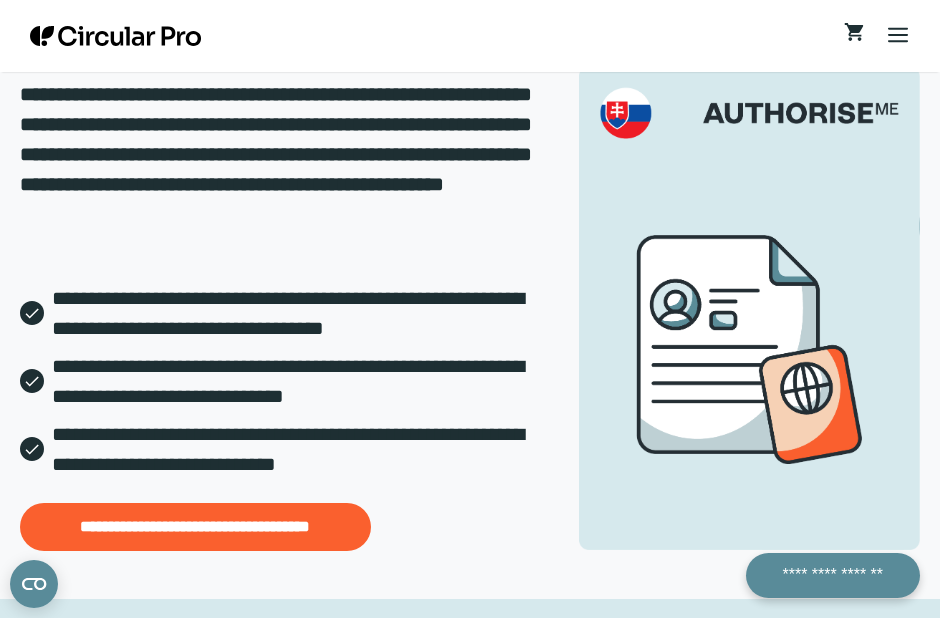 click on "**********" at bounding box center (276, 94) 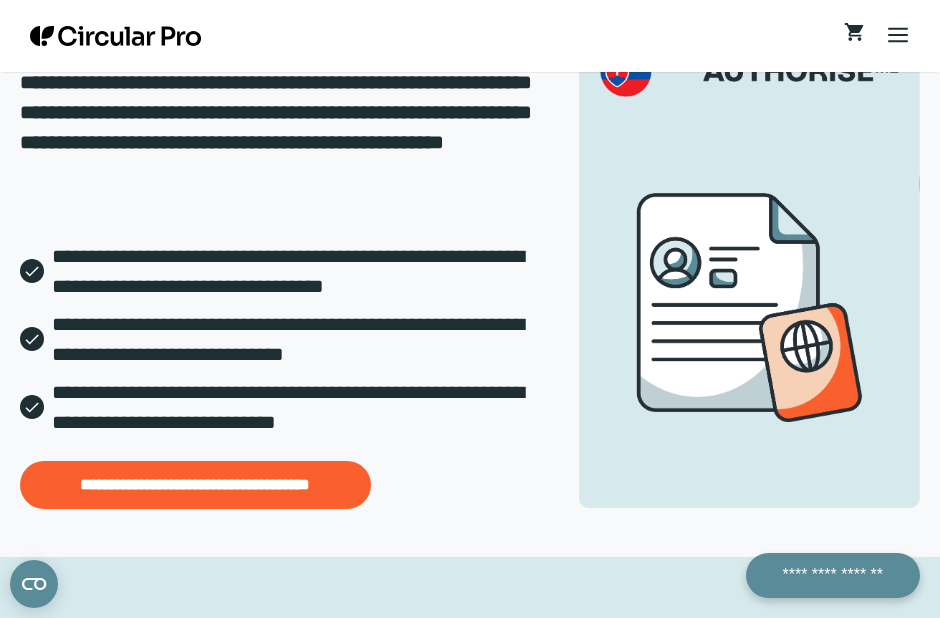 click on "**********" at bounding box center [299, 271] 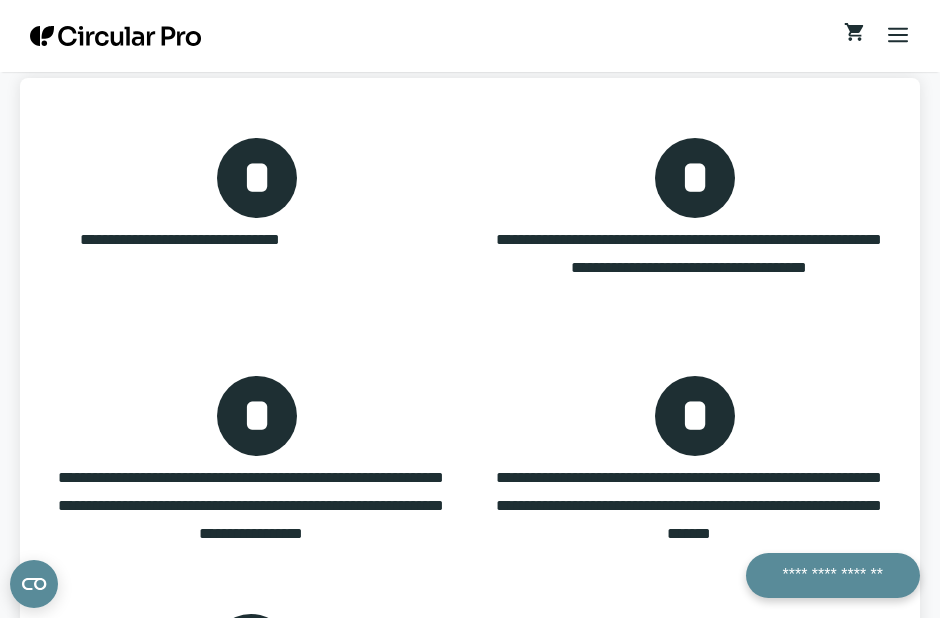 scroll, scrollTop: 1258, scrollLeft: 0, axis: vertical 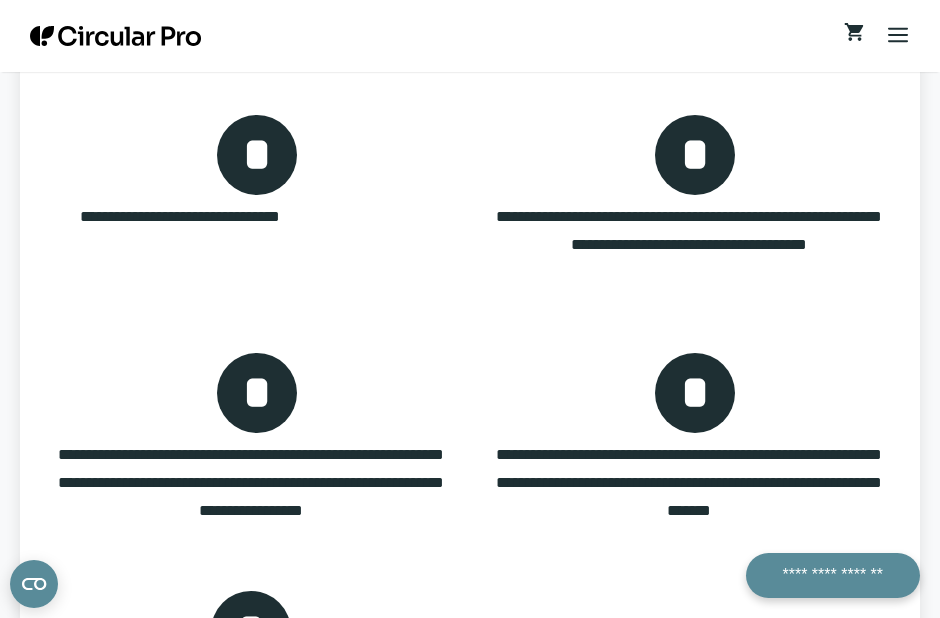 click on "**********" at bounding box center (689, 245) 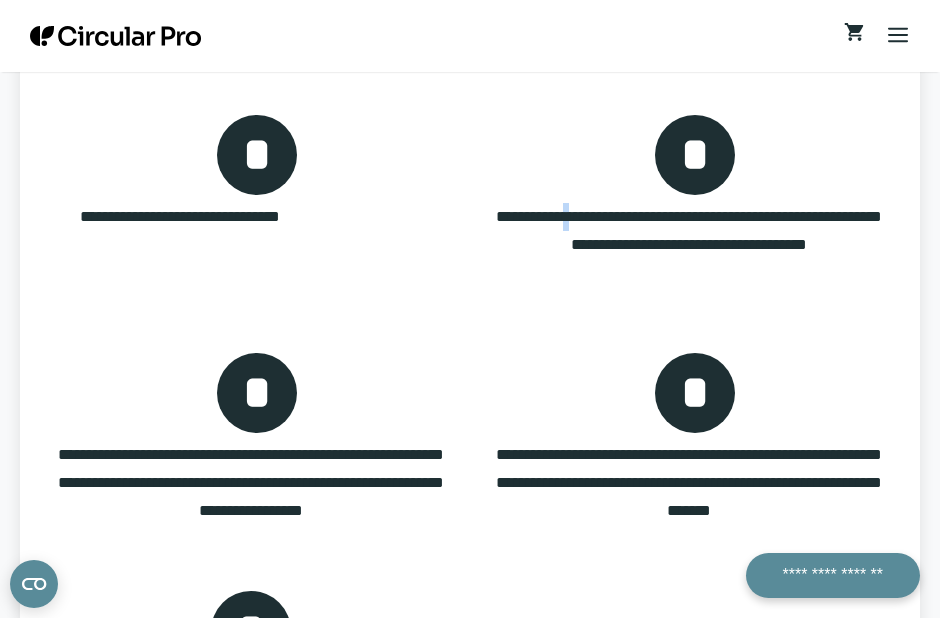 click on "**********" at bounding box center [689, 245] 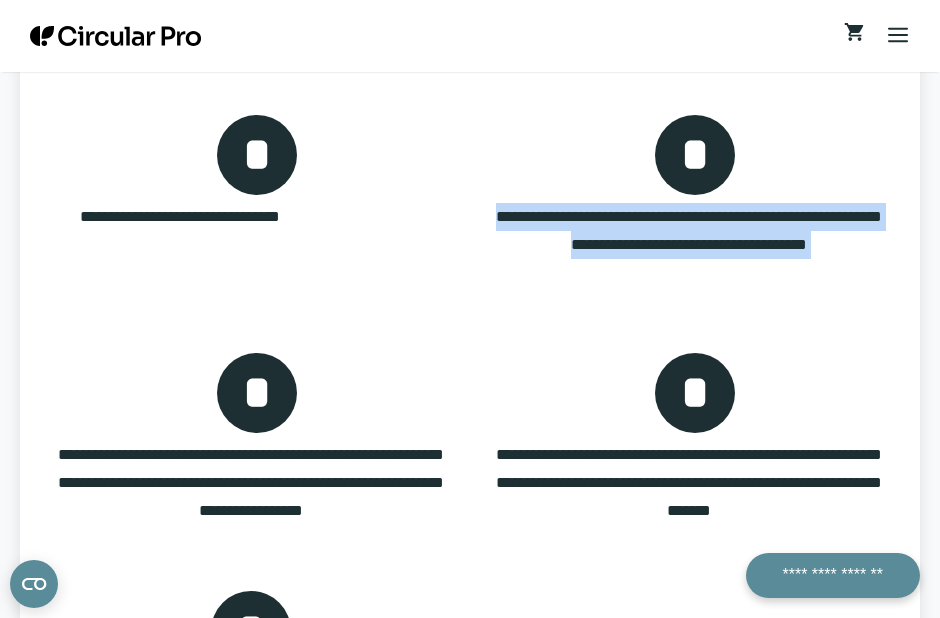 click on "**********" at bounding box center (689, 245) 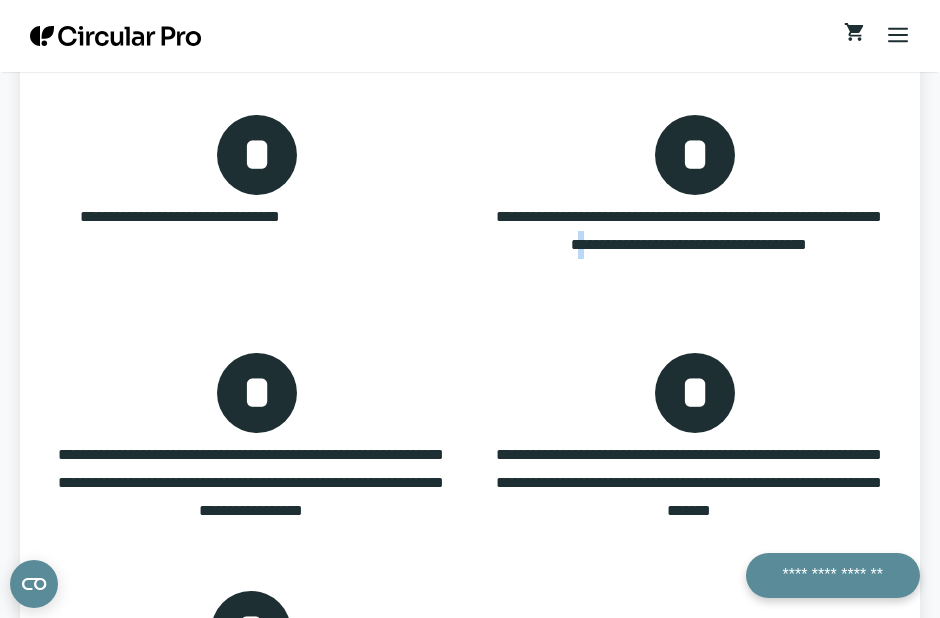 click on "**********" at bounding box center (689, 245) 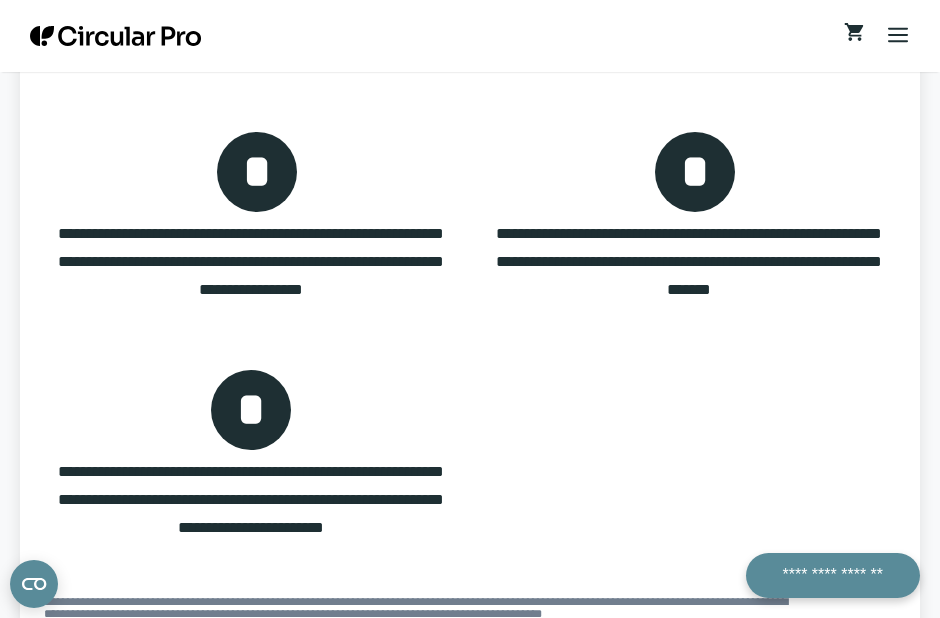 scroll, scrollTop: 1480, scrollLeft: 0, axis: vertical 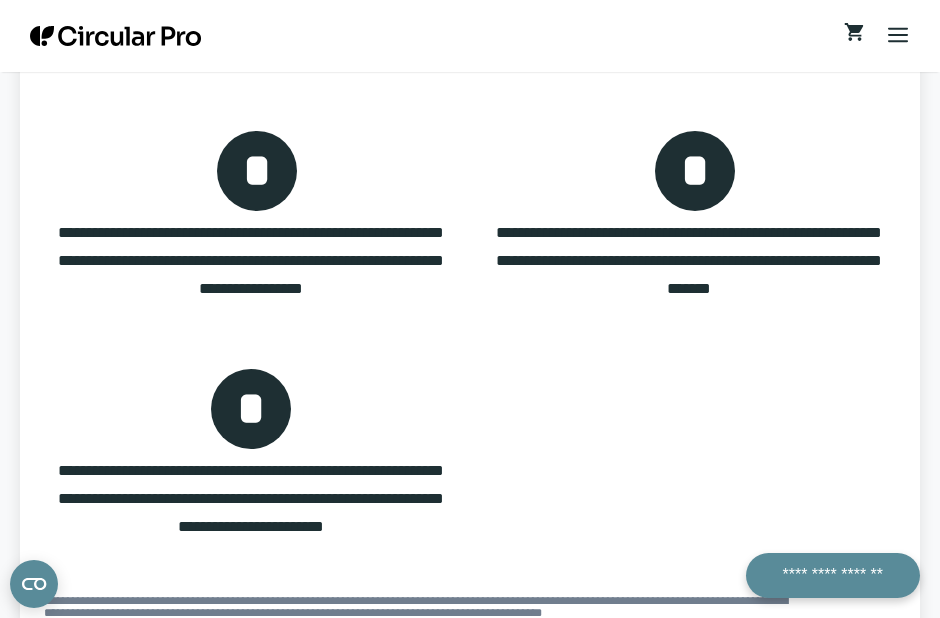 click on "**********" at bounding box center (251, 261) 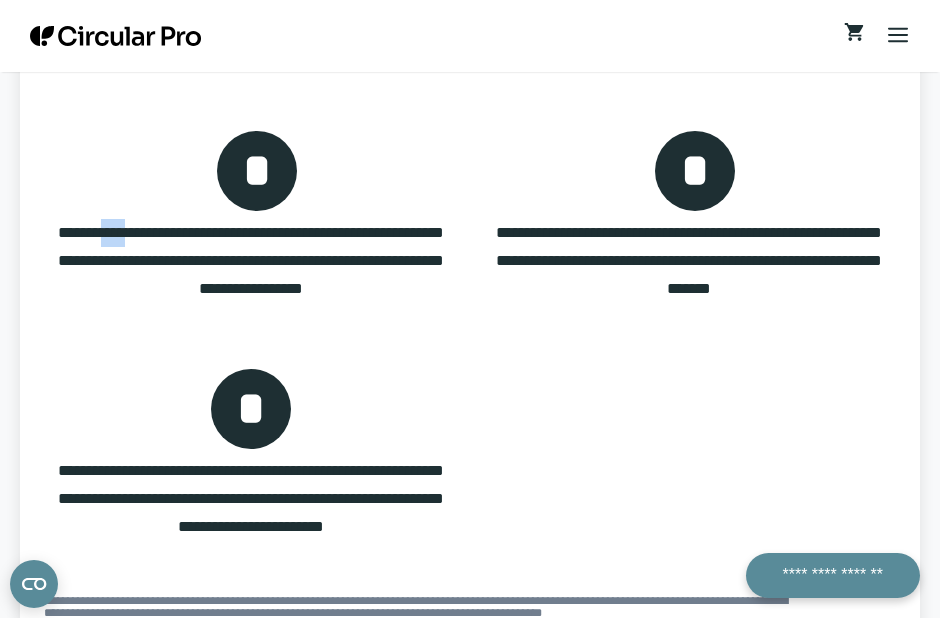 click on "**********" at bounding box center (251, 261) 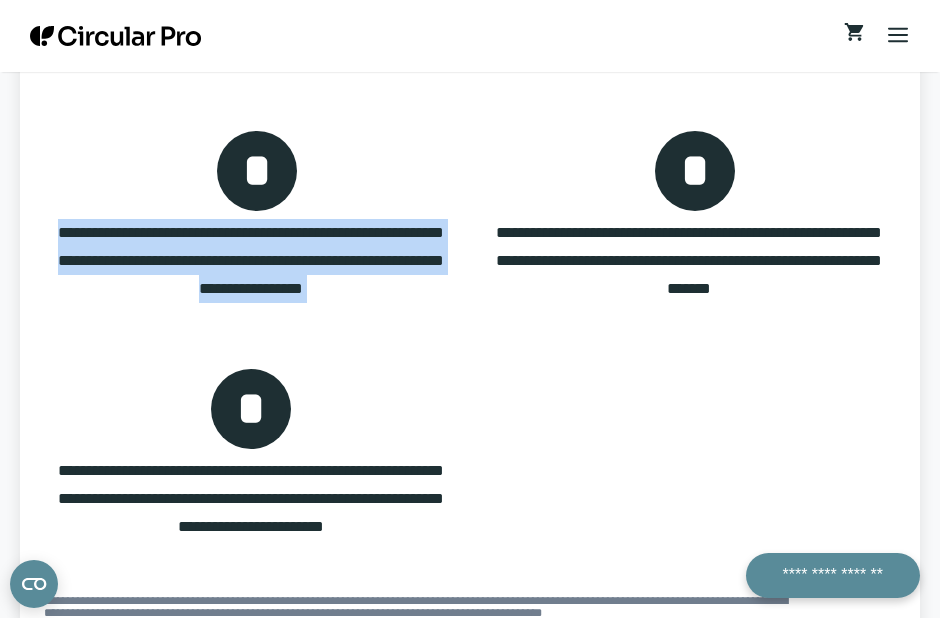 click on "**********" at bounding box center [251, 261] 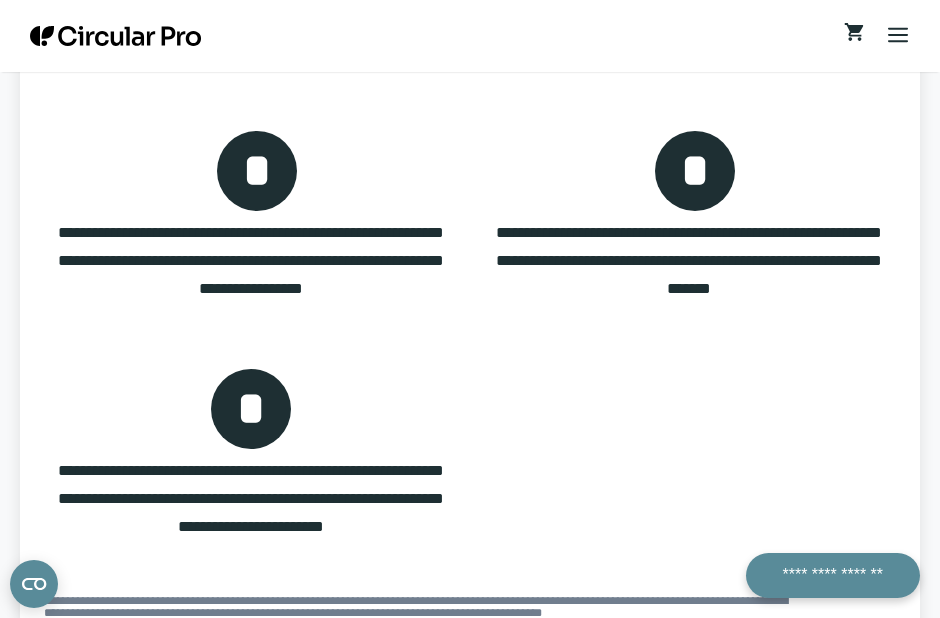 click on "**********" at bounding box center [689, 261] 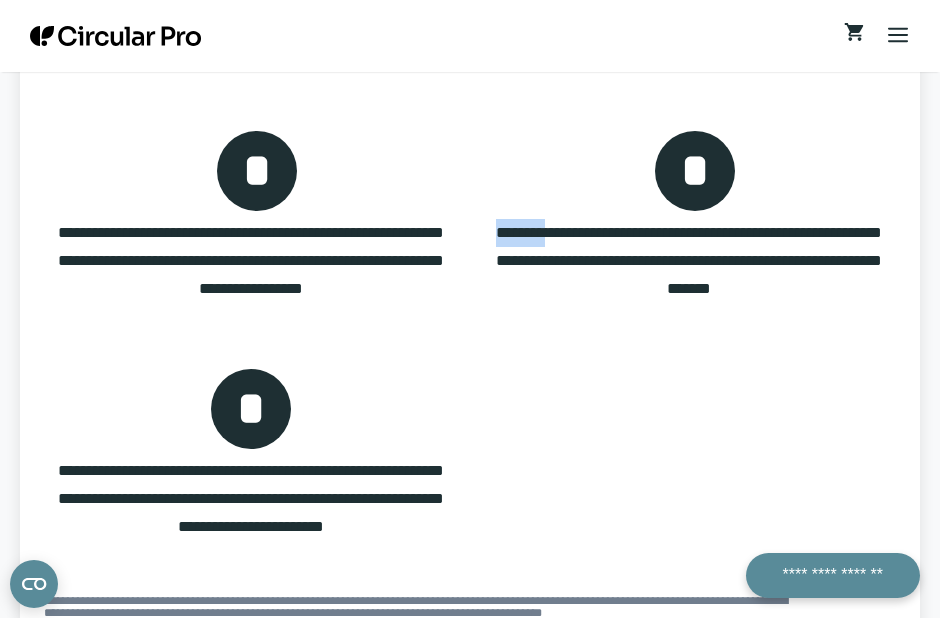 click on "**********" at bounding box center [689, 261] 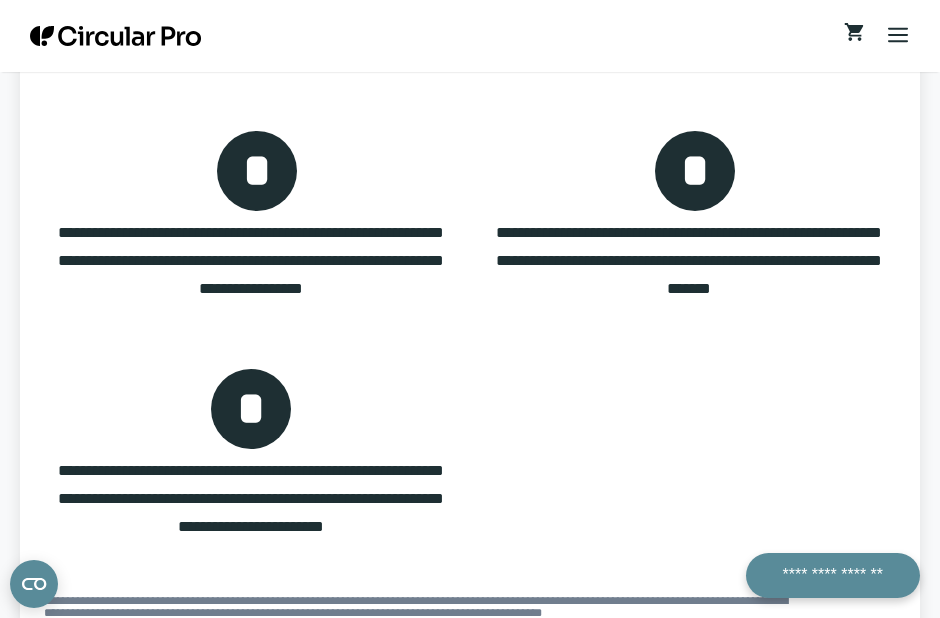 click on "**********" at bounding box center [689, 261] 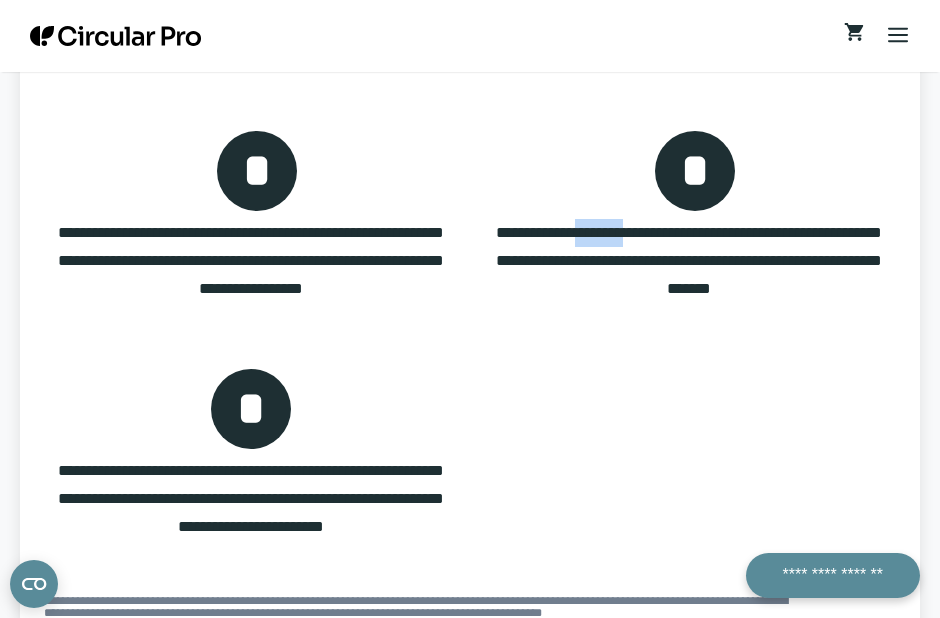 click on "**********" at bounding box center [689, 261] 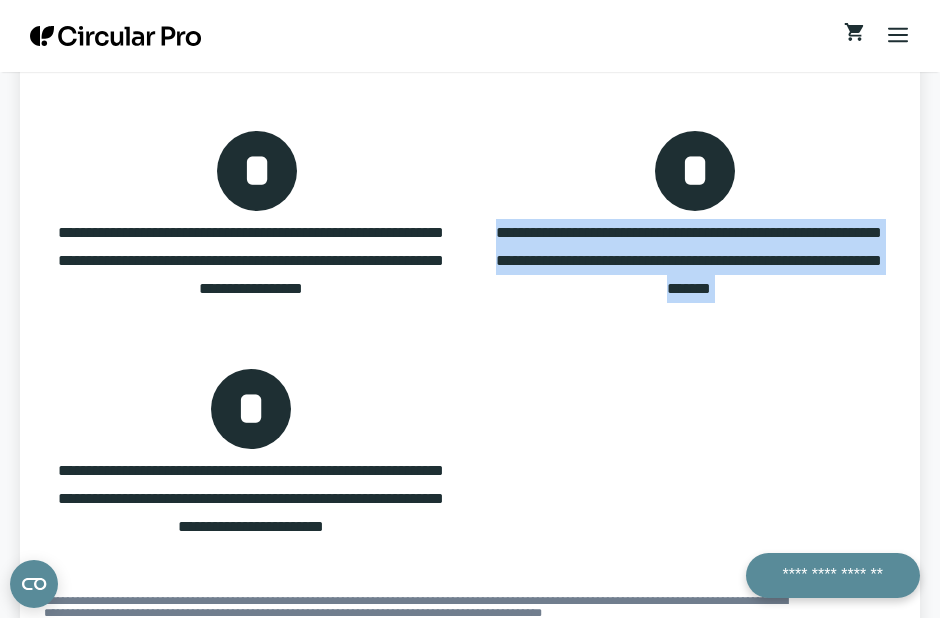 click on "**********" at bounding box center [689, 261] 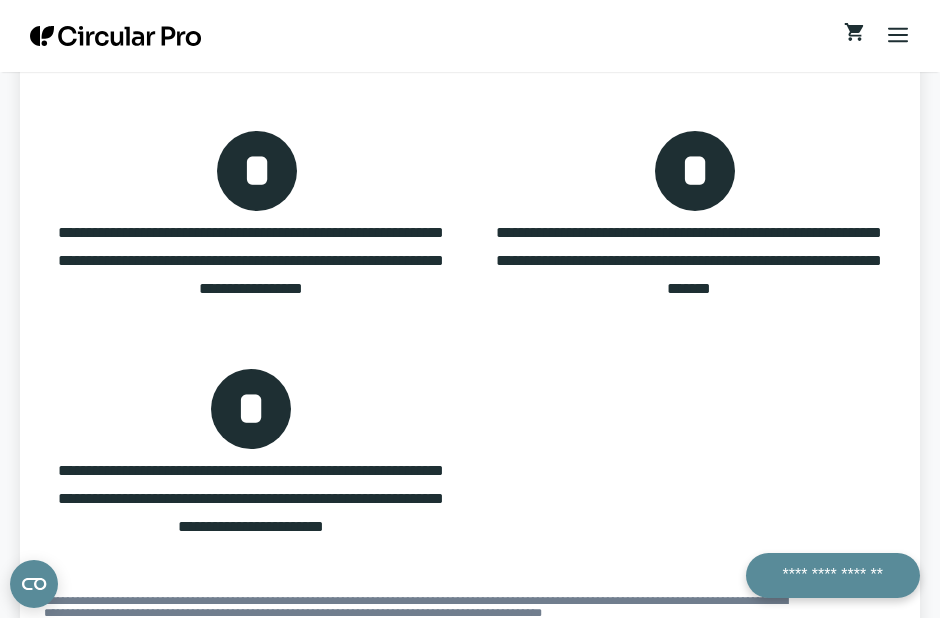 click on "**********" at bounding box center (251, 499) 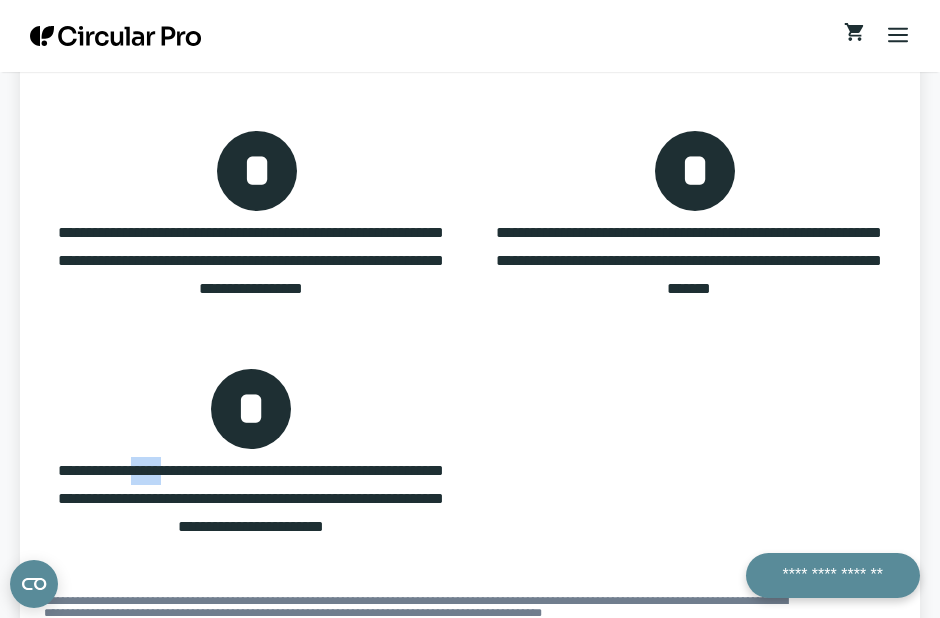 click on "**********" at bounding box center (251, 499) 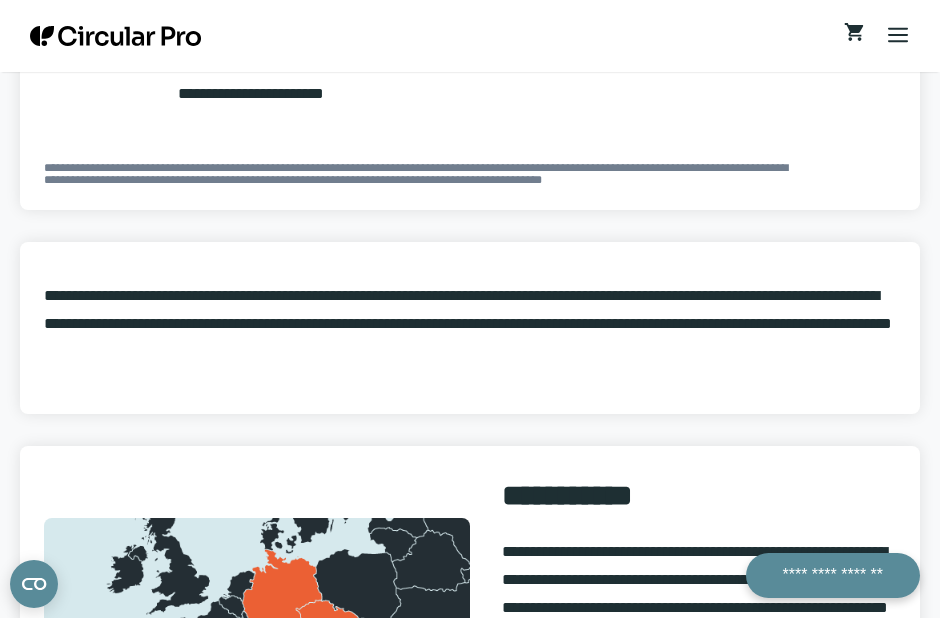 scroll, scrollTop: 1875, scrollLeft: 0, axis: vertical 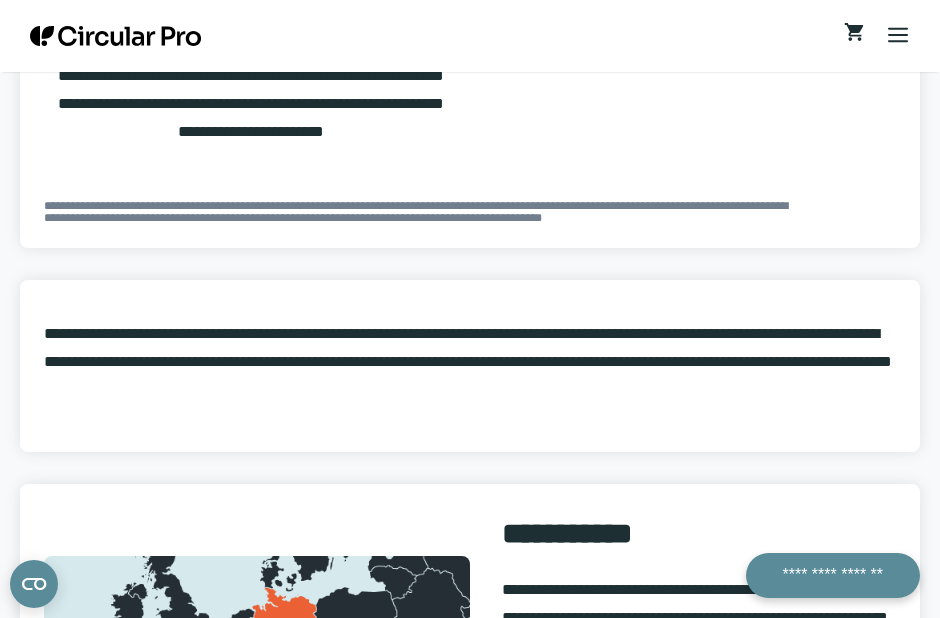 click on "**********" at bounding box center (470, 362) 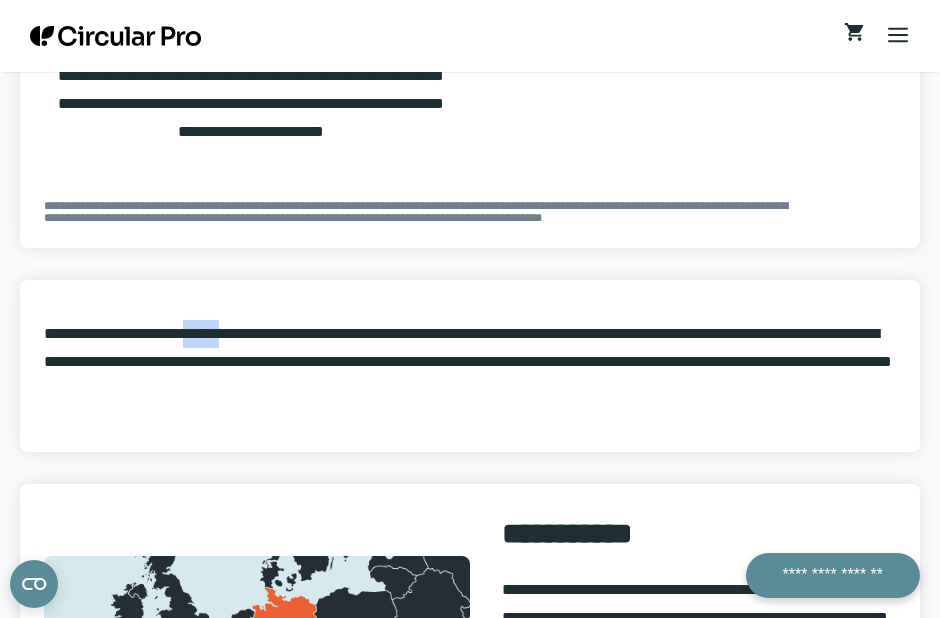 click on "**********" at bounding box center (470, 362) 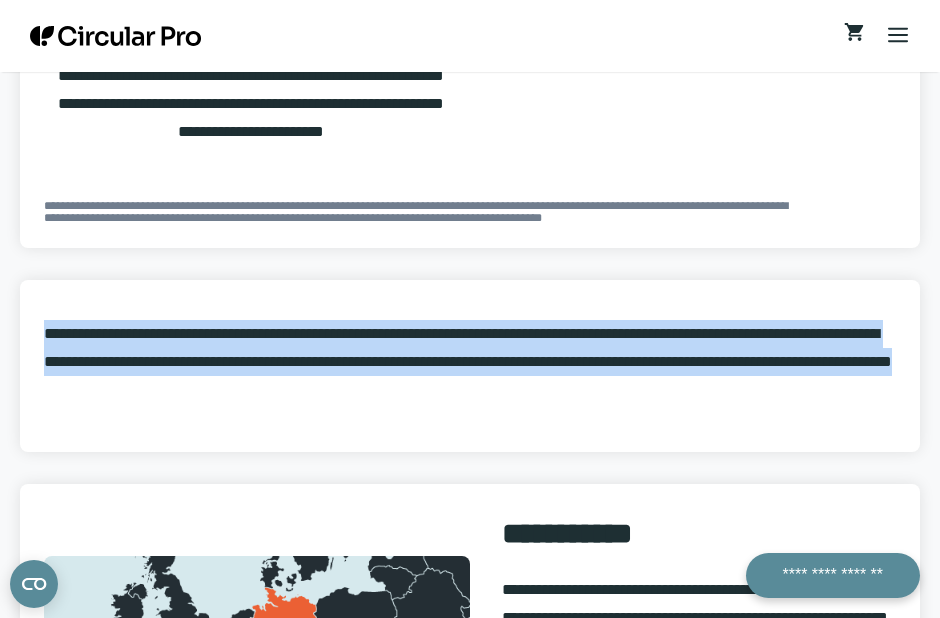 click on "**********" at bounding box center [470, 362] 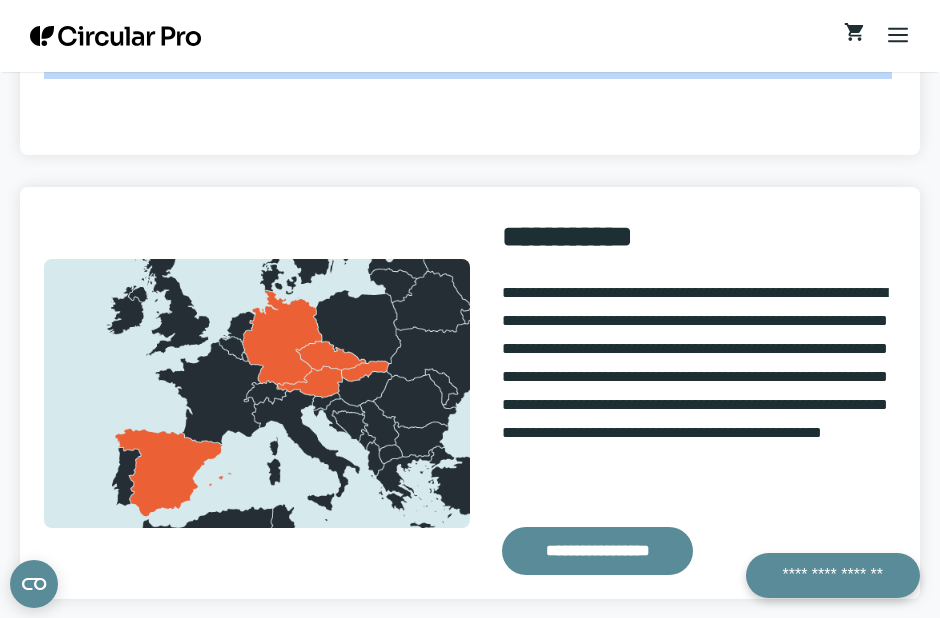 scroll, scrollTop: 2174, scrollLeft: 0, axis: vertical 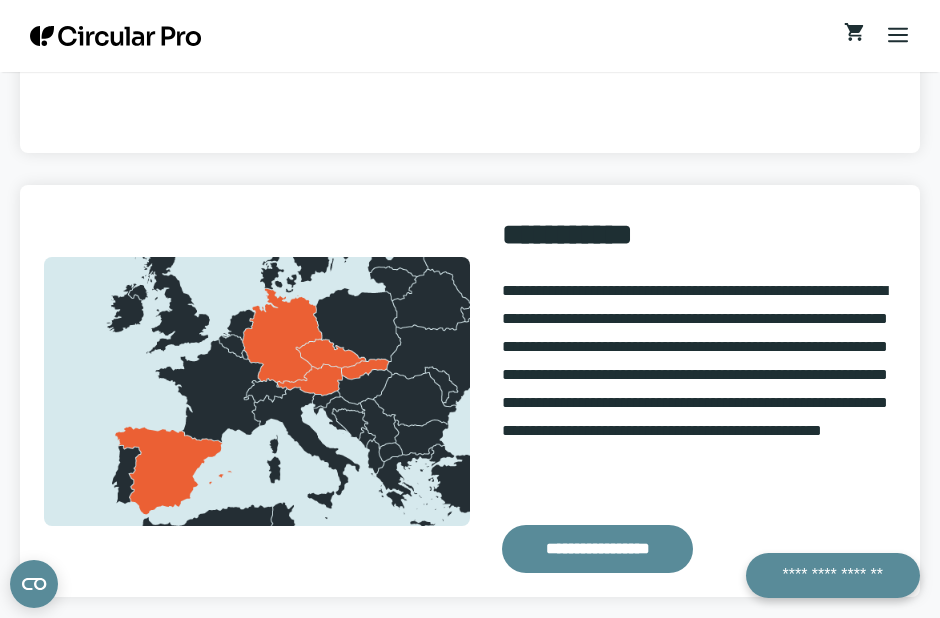 click on "**********" at bounding box center (699, 389) 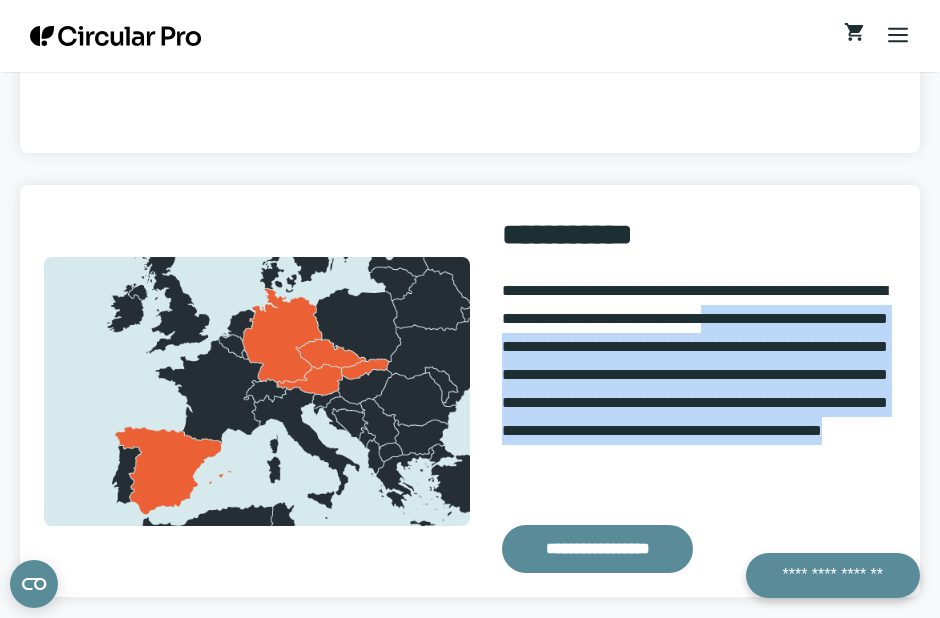 drag, startPoint x: 580, startPoint y: 351, endPoint x: 775, endPoint y: 475, distance: 231.08656 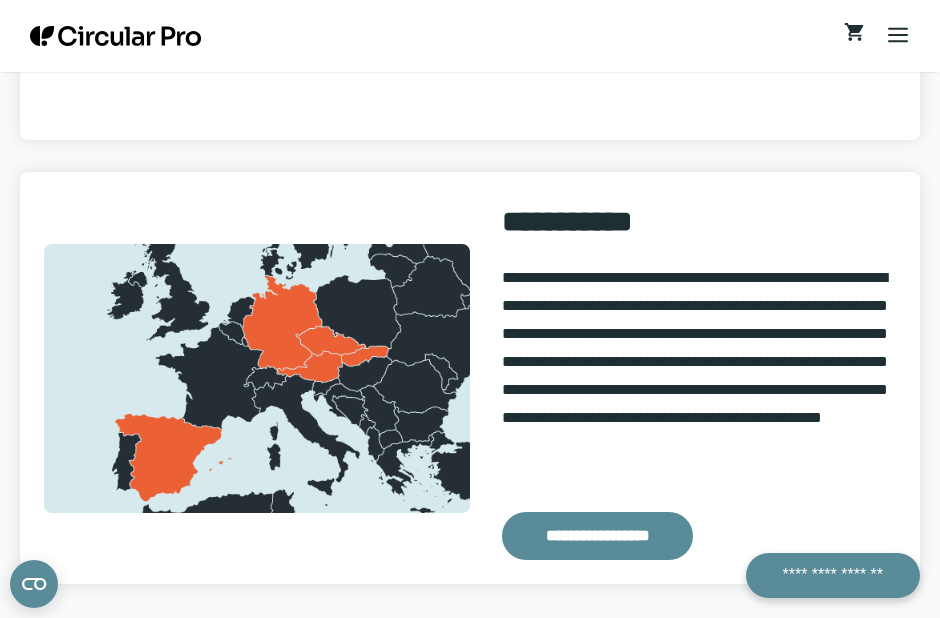 click on "**********" at bounding box center (470, 378) 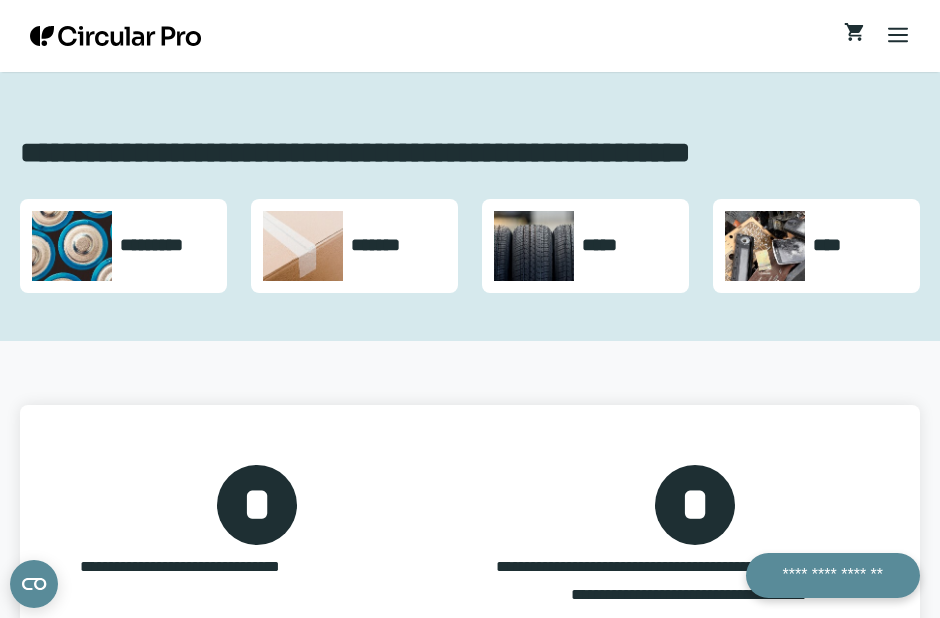 scroll, scrollTop: 906, scrollLeft: 0, axis: vertical 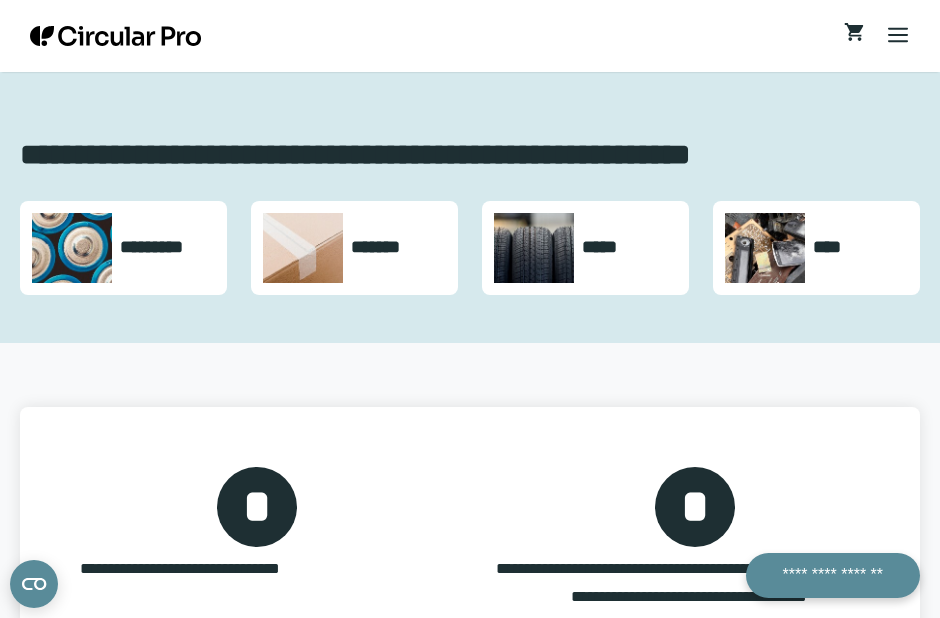 click at bounding box center (534, 248) 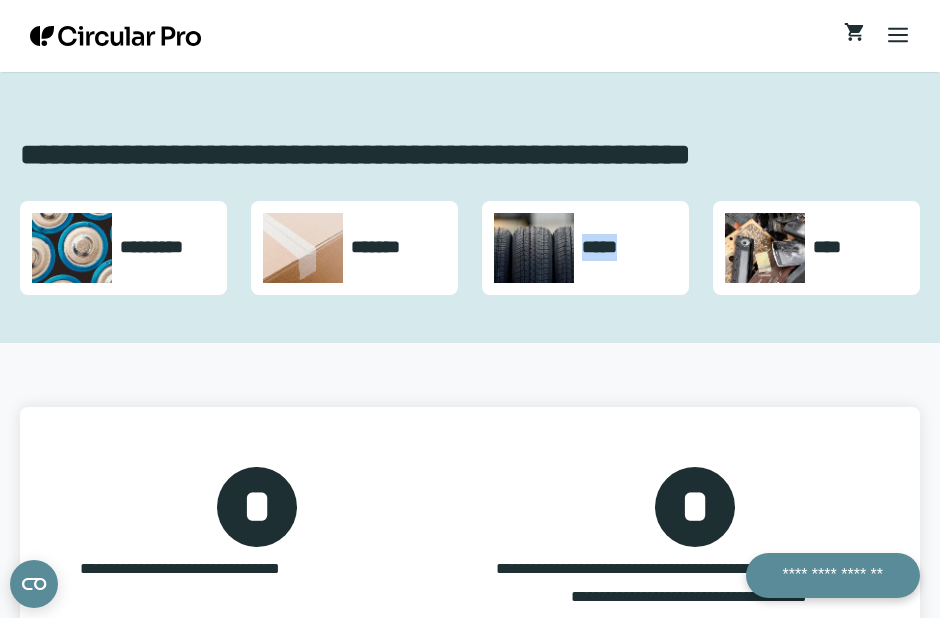click on "*****" at bounding box center (585, 248) 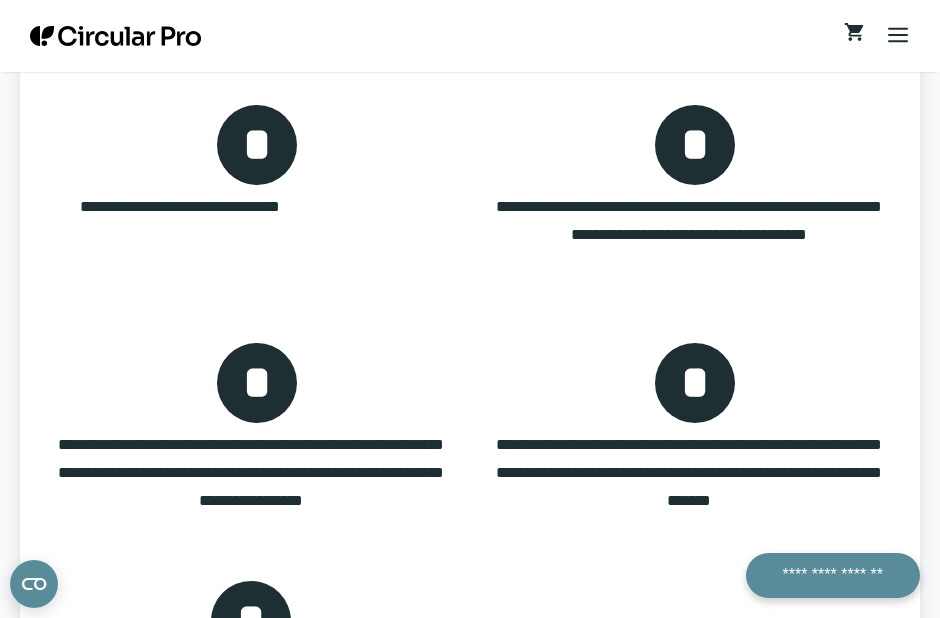 click on "**********" at bounding box center (251, 200) 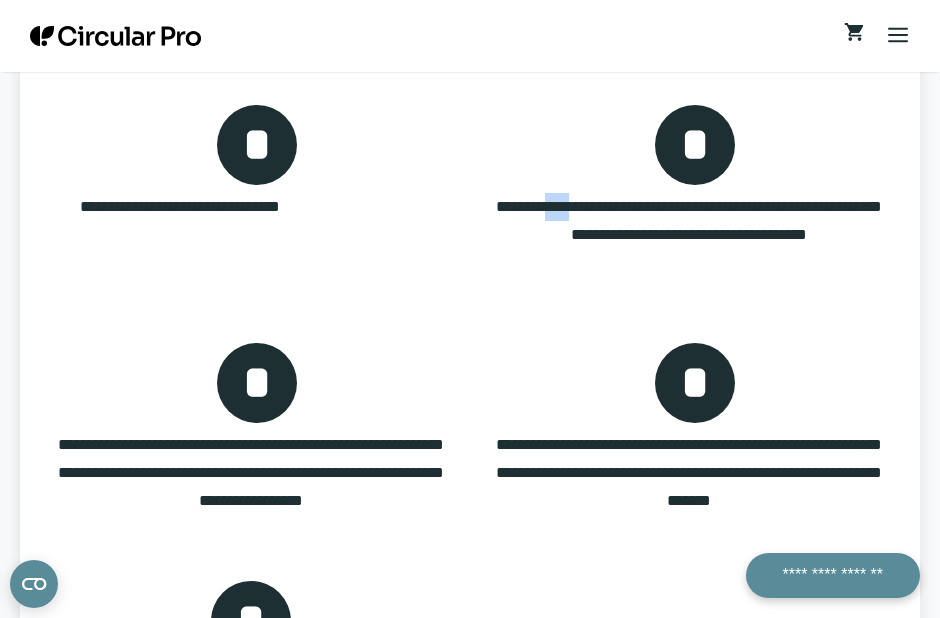 click on "**********" at bounding box center [689, 235] 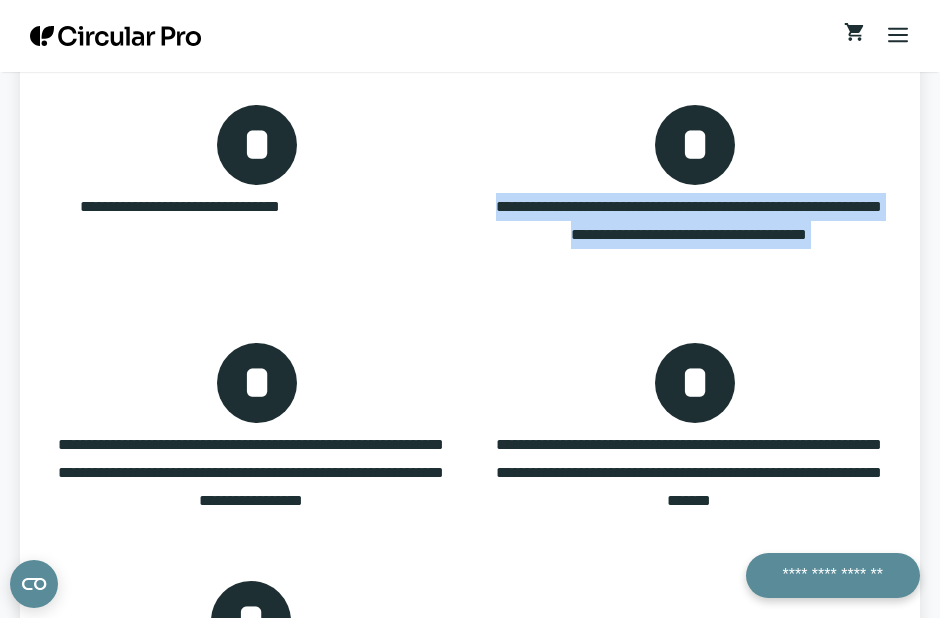 click on "**********" at bounding box center [689, 235] 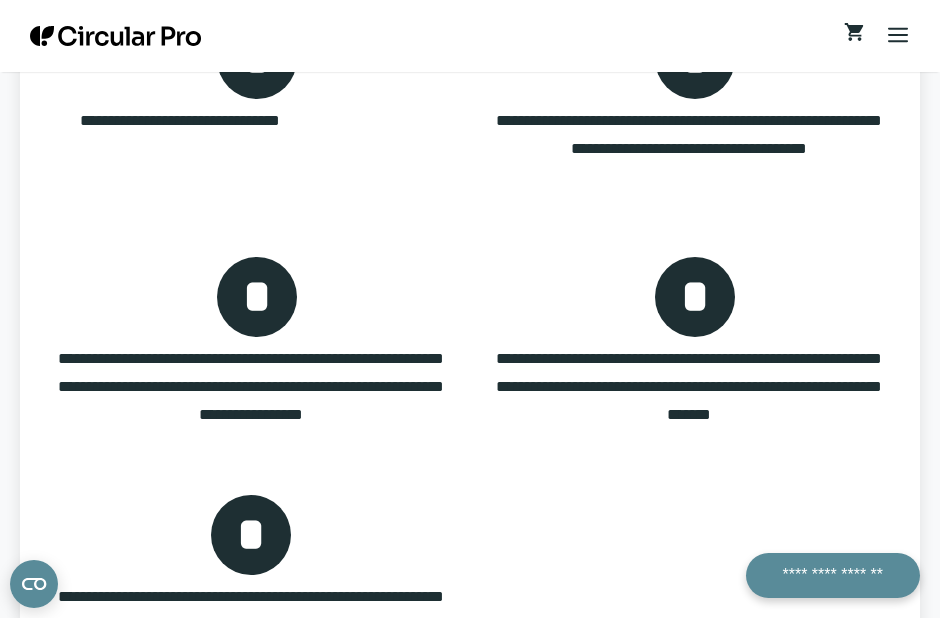 click on "**********" at bounding box center [251, 387] 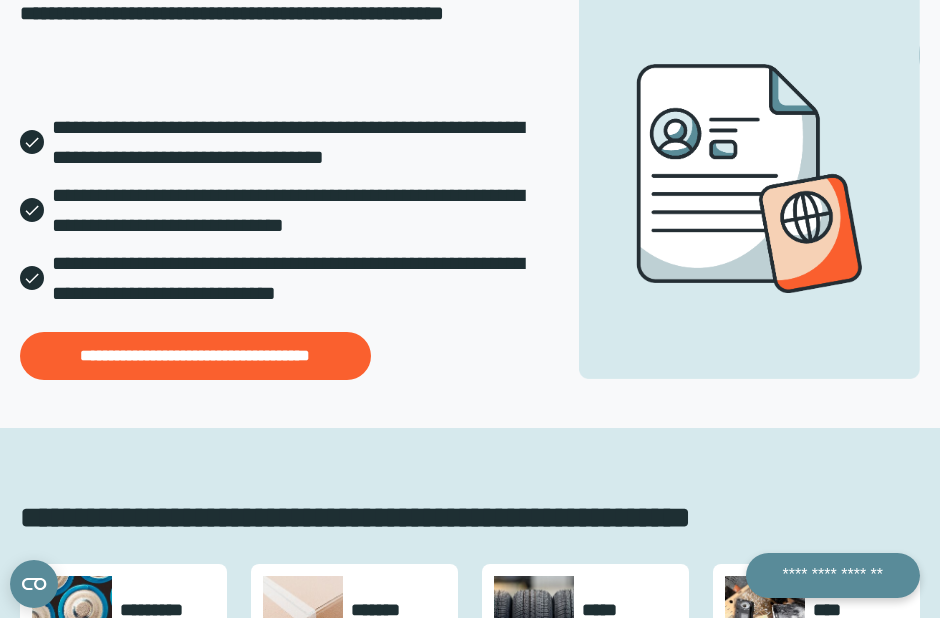 scroll, scrollTop: 0, scrollLeft: 0, axis: both 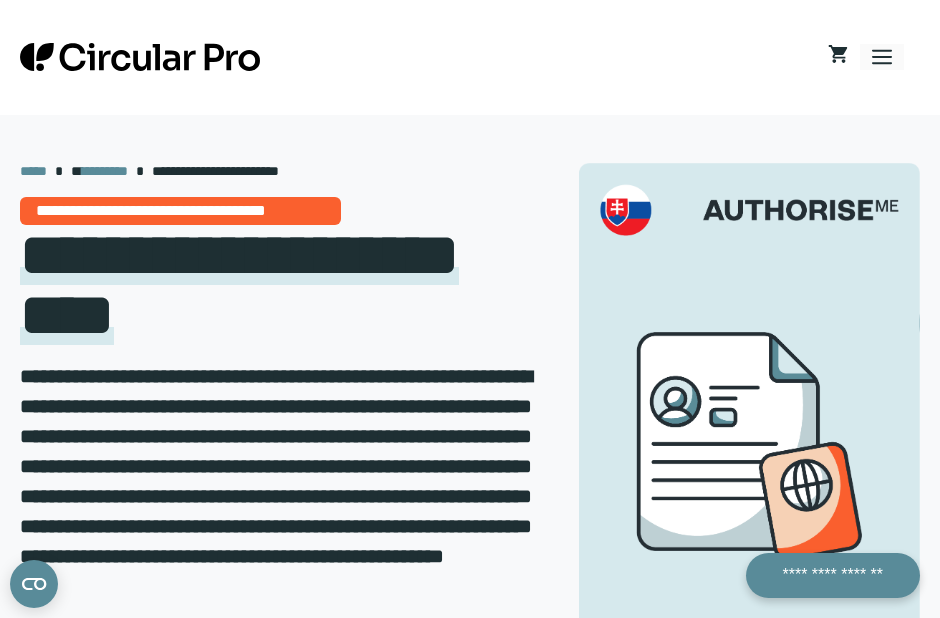 click on "**********" at bounding box center (470, 57) 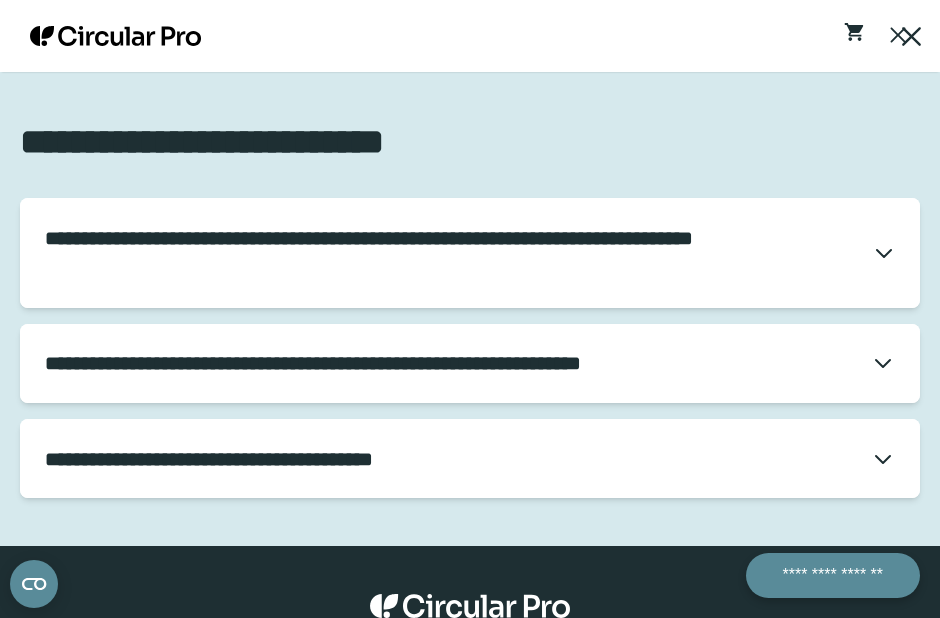 scroll, scrollTop: 2774, scrollLeft: 0, axis: vertical 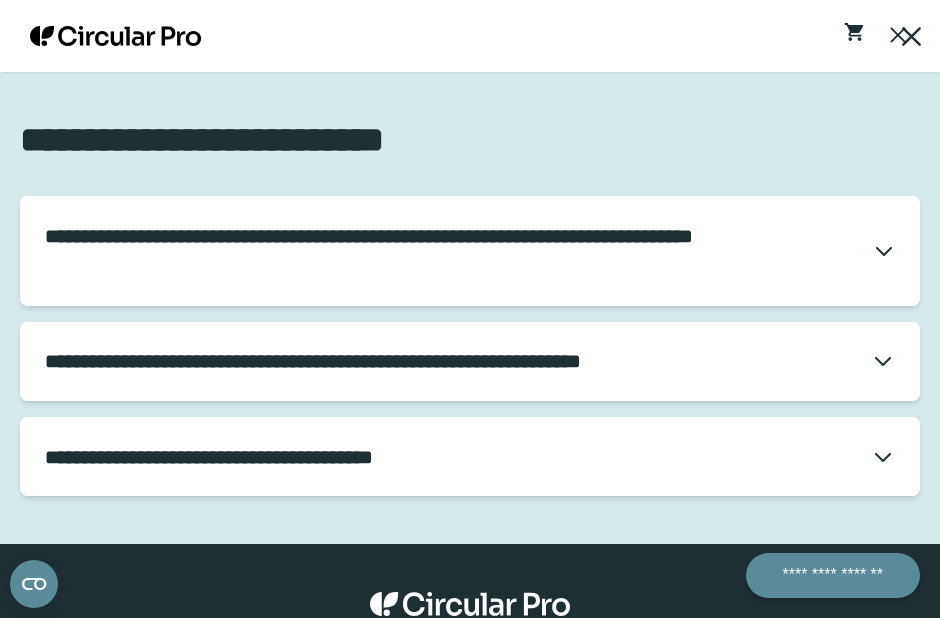click on "*****" at bounding box center [470, 309] 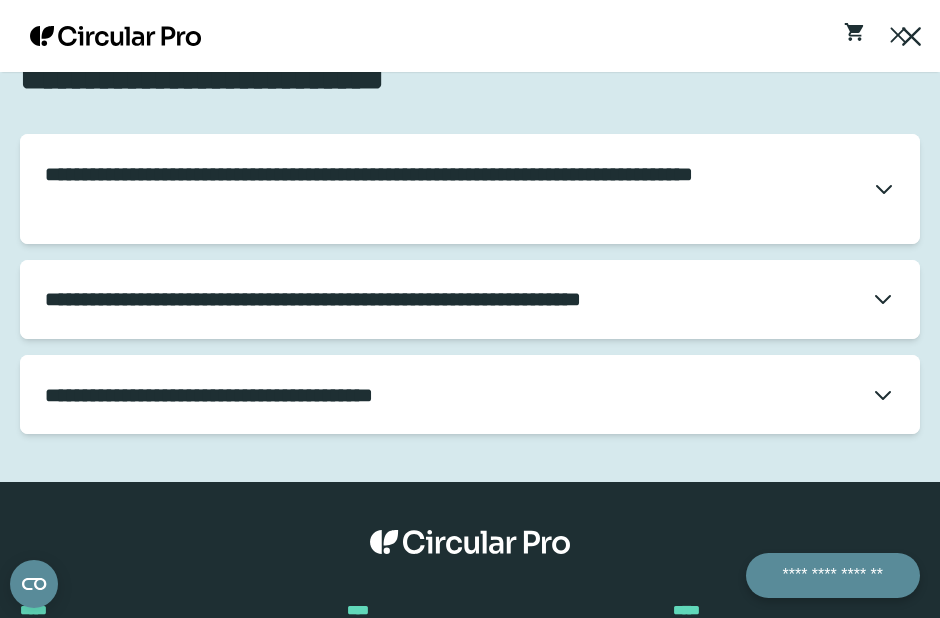 scroll, scrollTop: 2839, scrollLeft: 0, axis: vertical 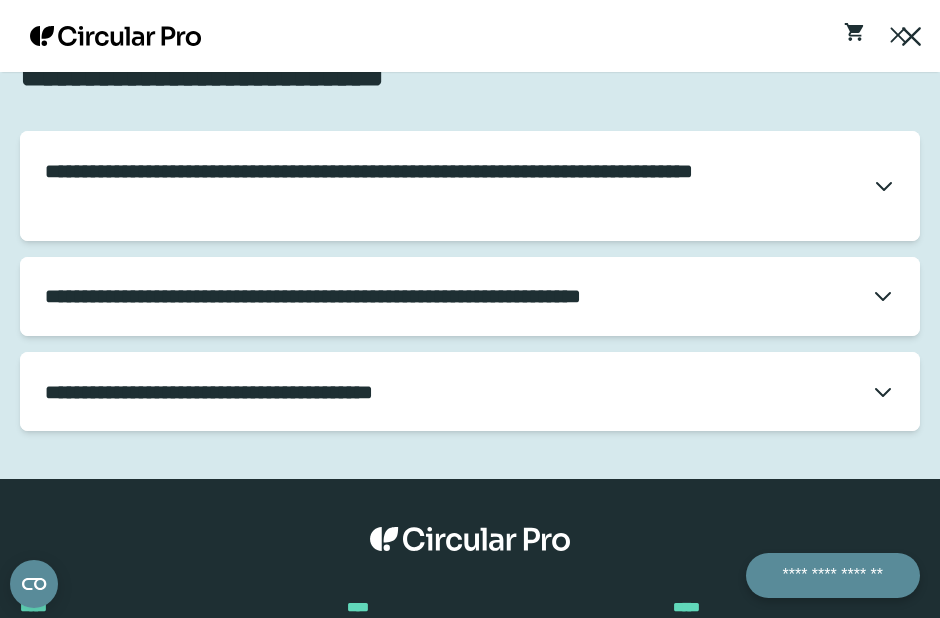 click on "*****" at bounding box center [470, 309] 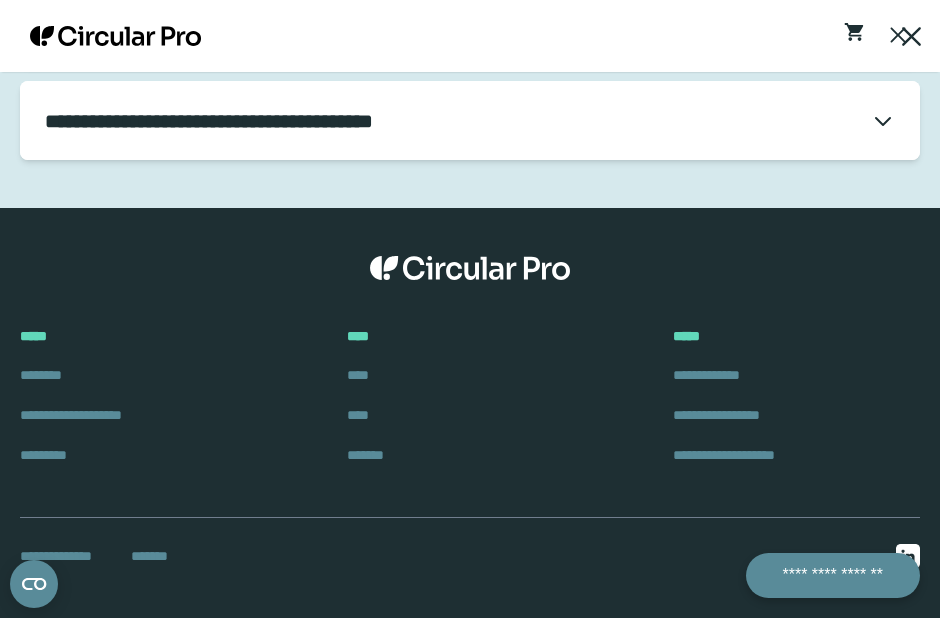 click on "*****" at bounding box center (470, 309) 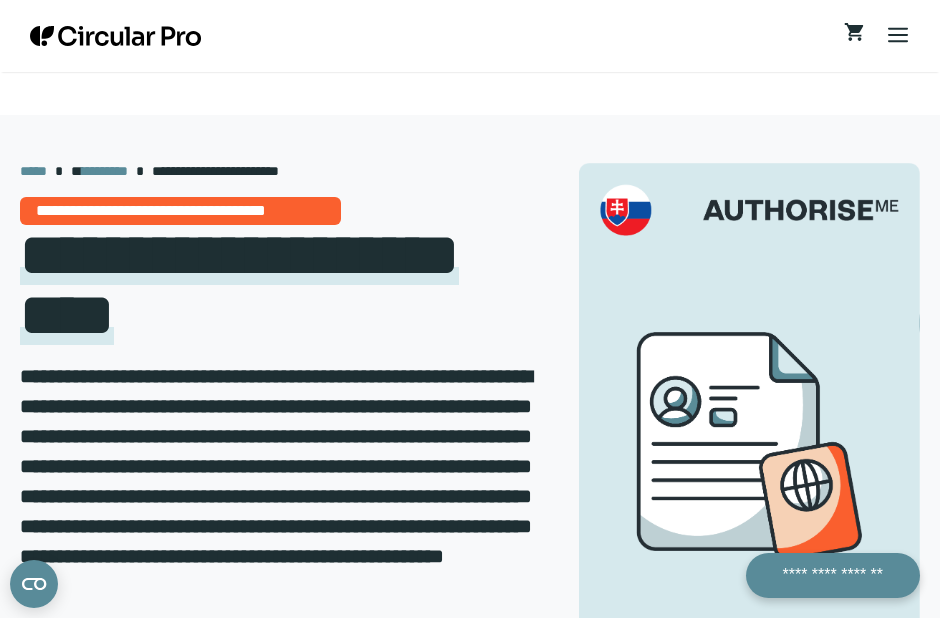 scroll, scrollTop: 2861, scrollLeft: 0, axis: vertical 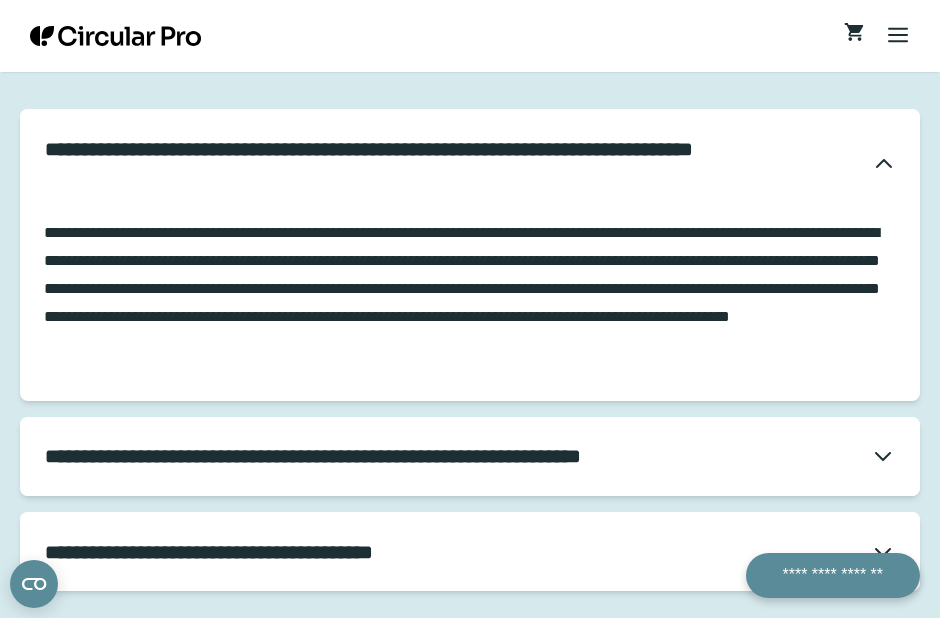 click on "**********" at bounding box center [470, 289] 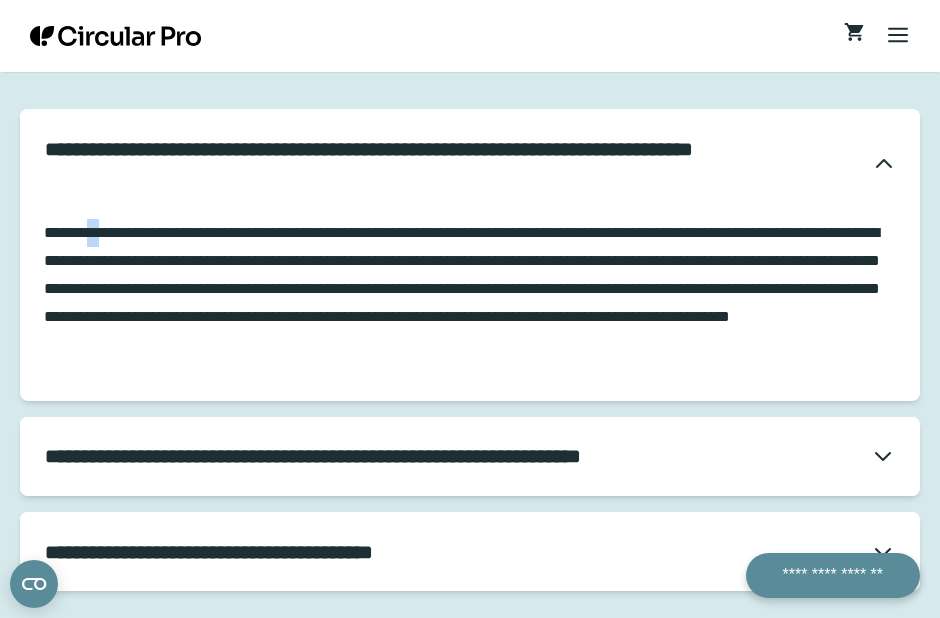click on "**********" at bounding box center (470, 289) 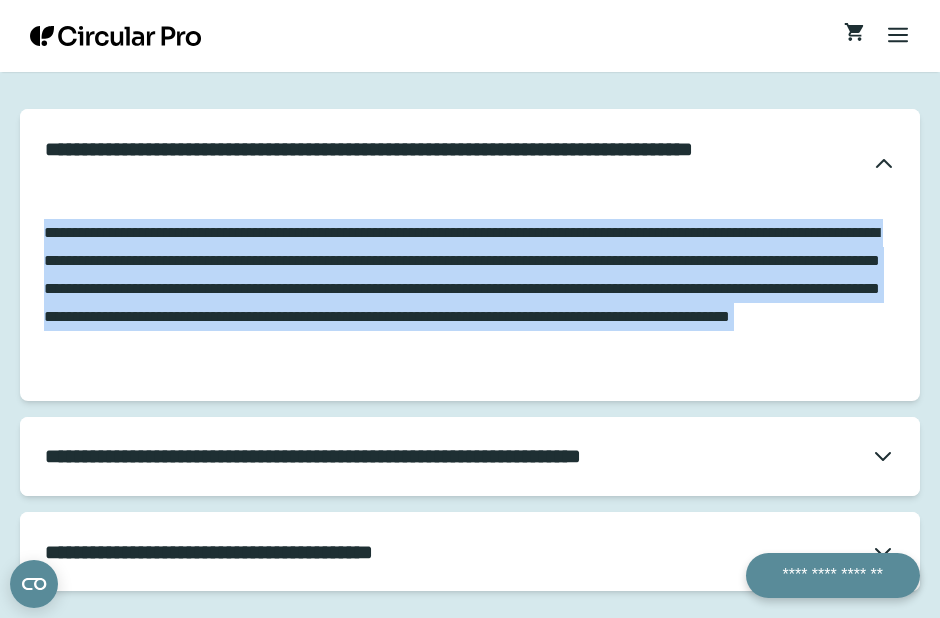 click on "**********" at bounding box center [470, 289] 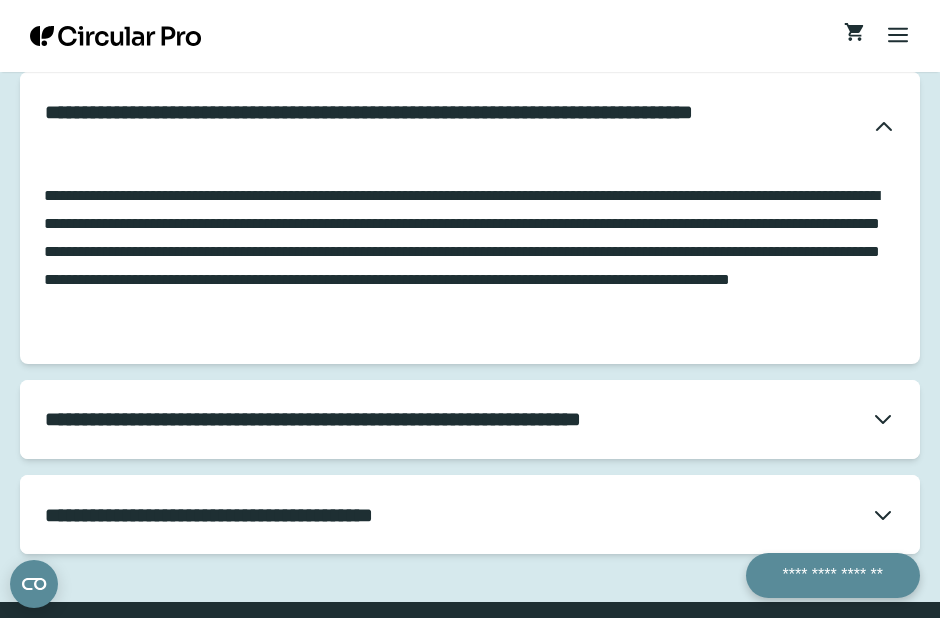 scroll, scrollTop: 2899, scrollLeft: 0, axis: vertical 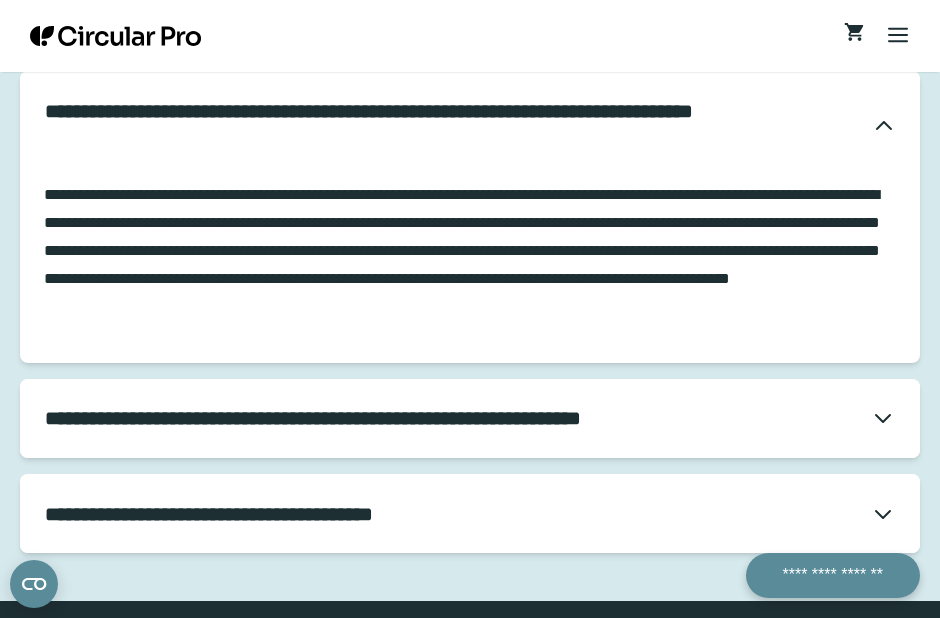 click on "**********" at bounding box center (470, 418) 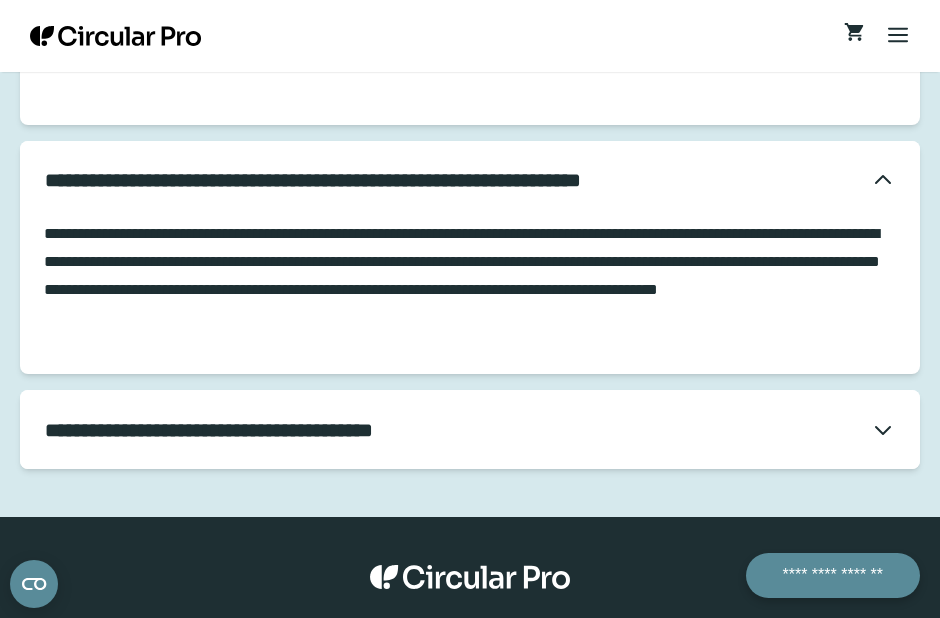 scroll, scrollTop: 3141, scrollLeft: 0, axis: vertical 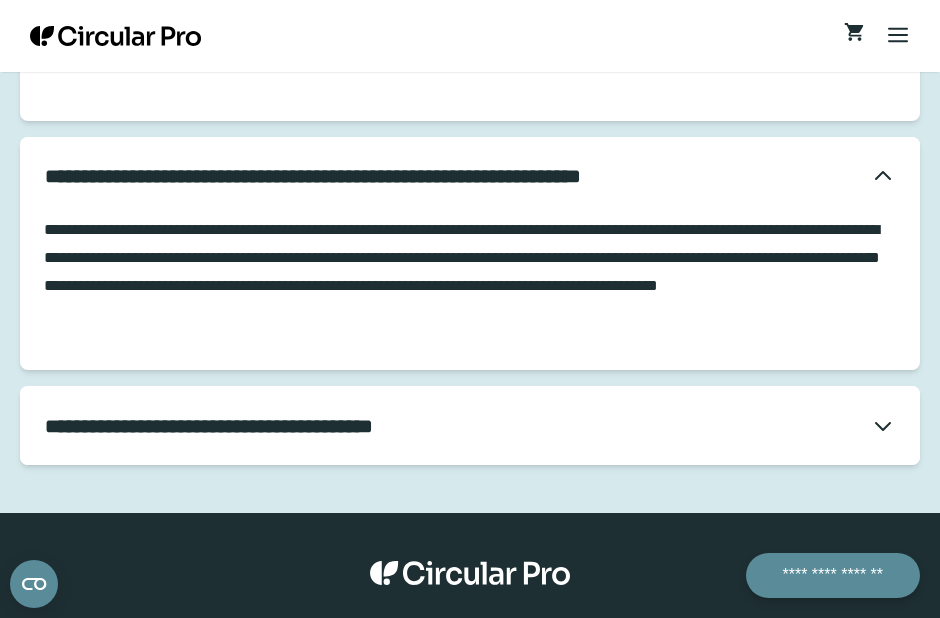 click on "**********" at bounding box center [470, 425] 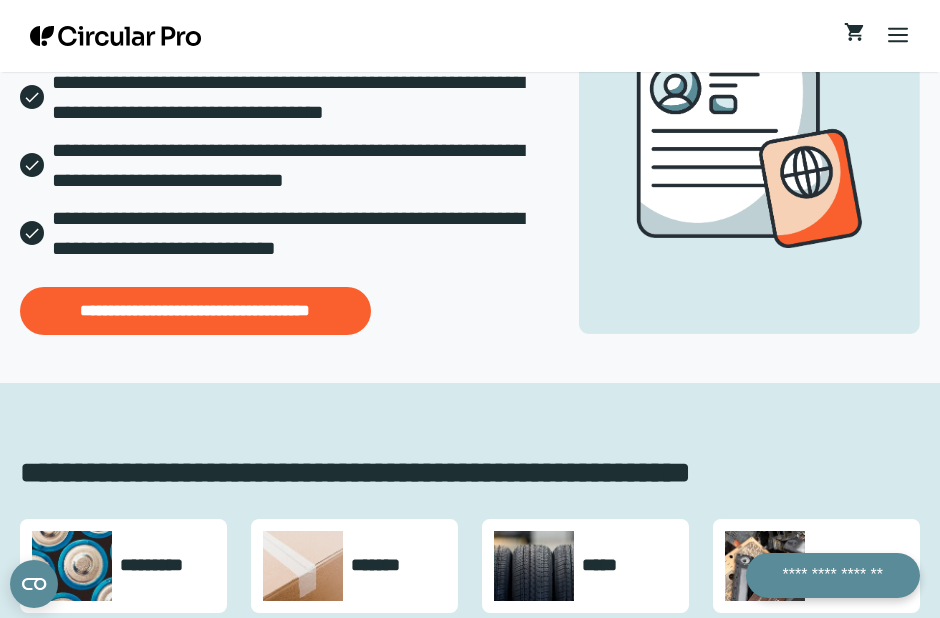 scroll, scrollTop: 589, scrollLeft: 0, axis: vertical 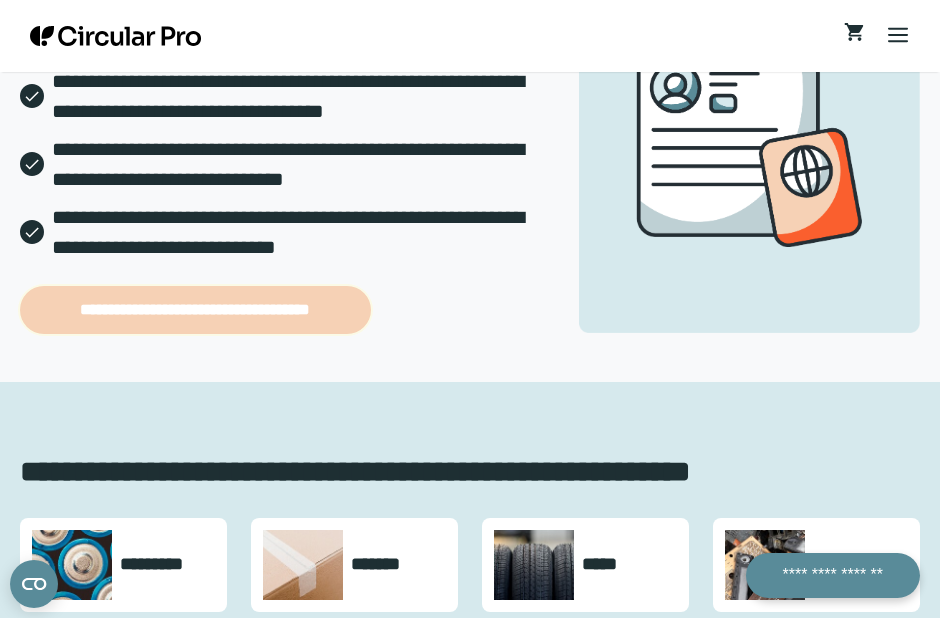 click on "**********" at bounding box center [195, 310] 